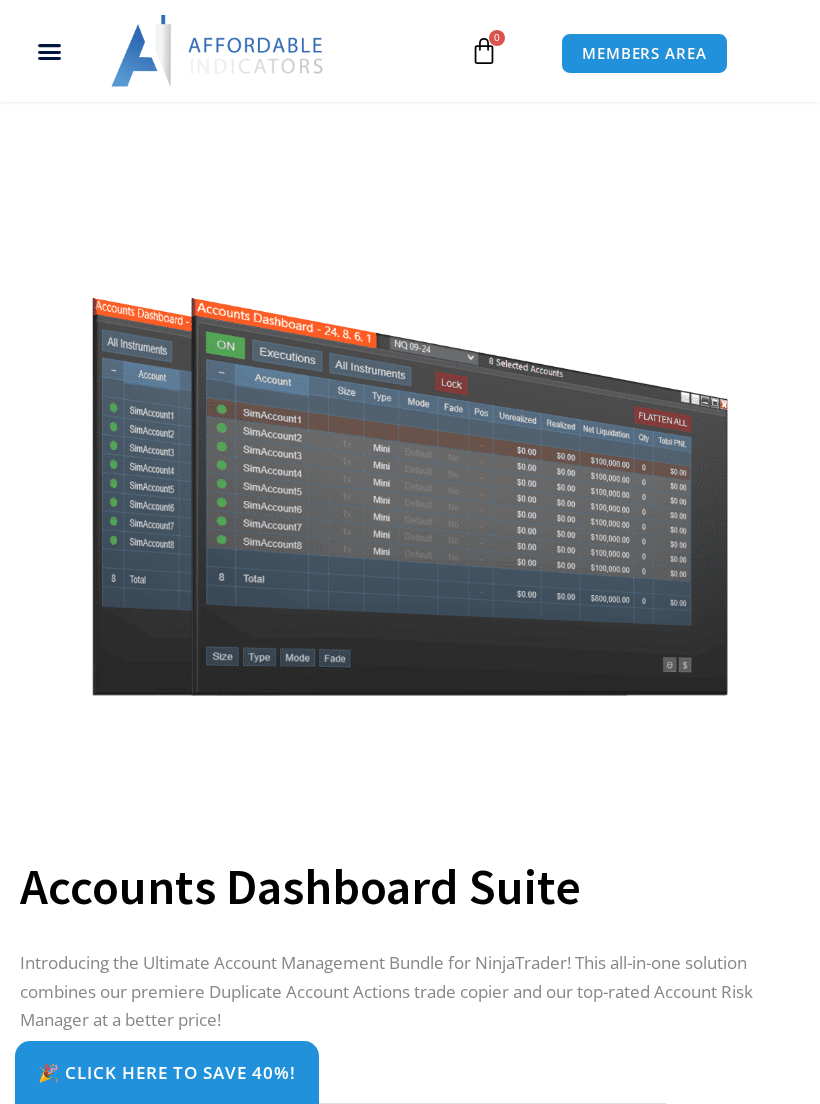 scroll, scrollTop: 416, scrollLeft: 0, axis: vertical 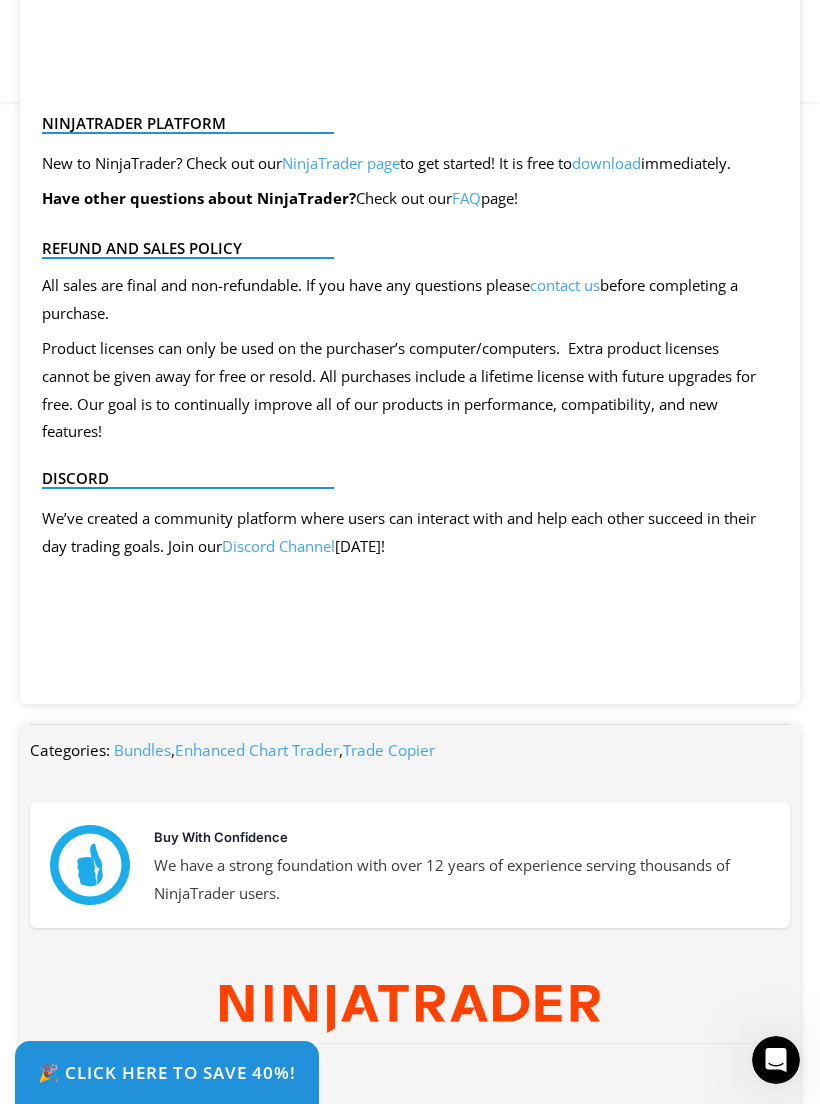 click on "🎉 Click Here to save 40%!" at bounding box center (167, 1072) 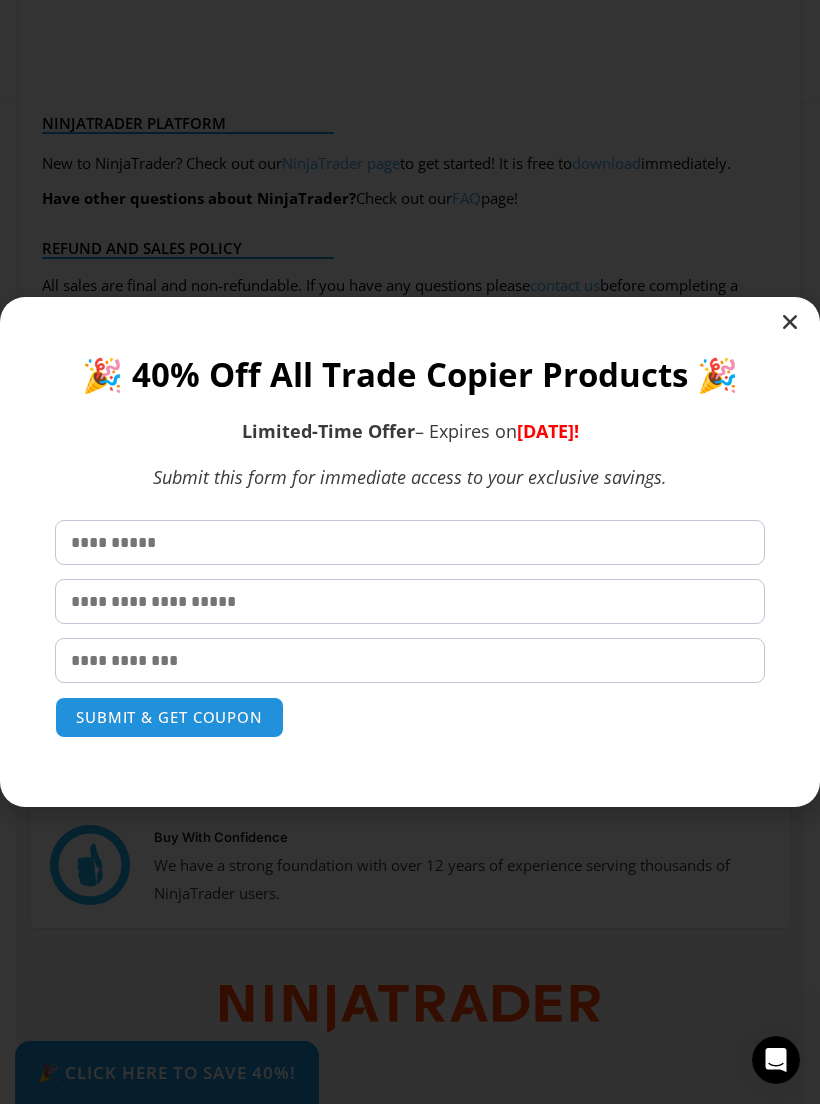 click at bounding box center (410, 552) 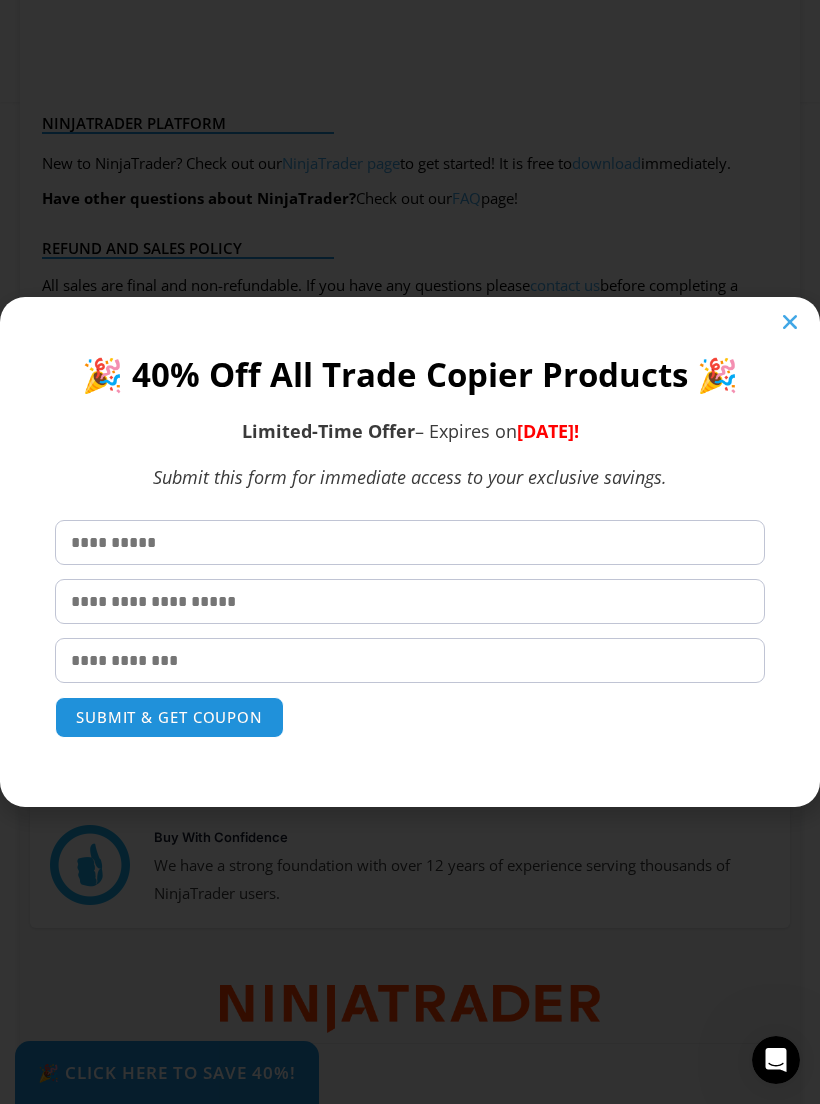 click at bounding box center (790, 322) 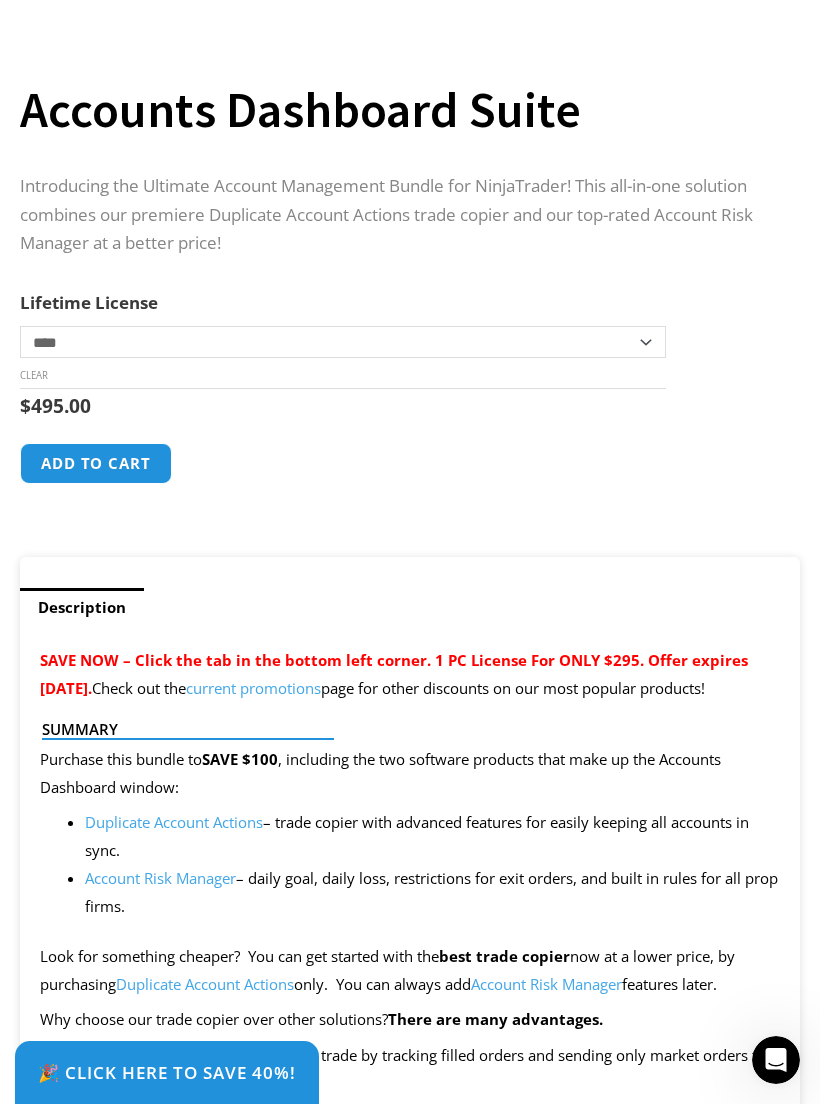 scroll, scrollTop: 776, scrollLeft: 0, axis: vertical 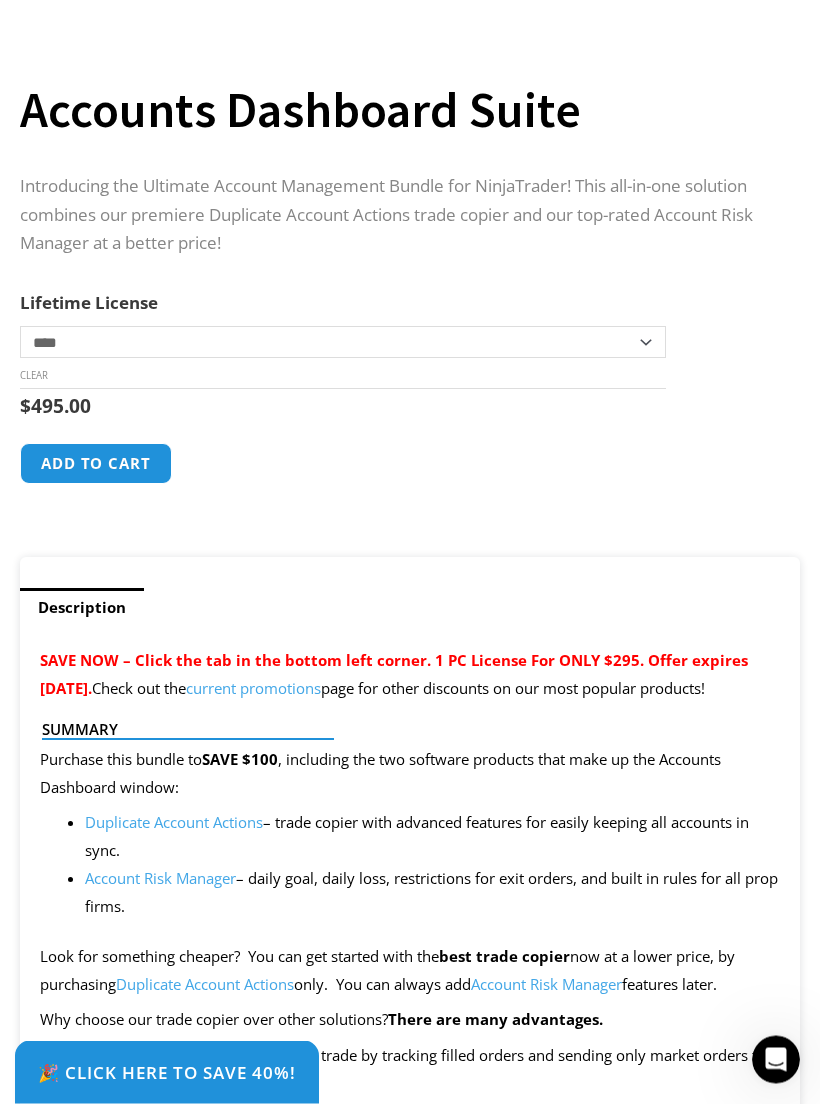 click on "Add to cart" 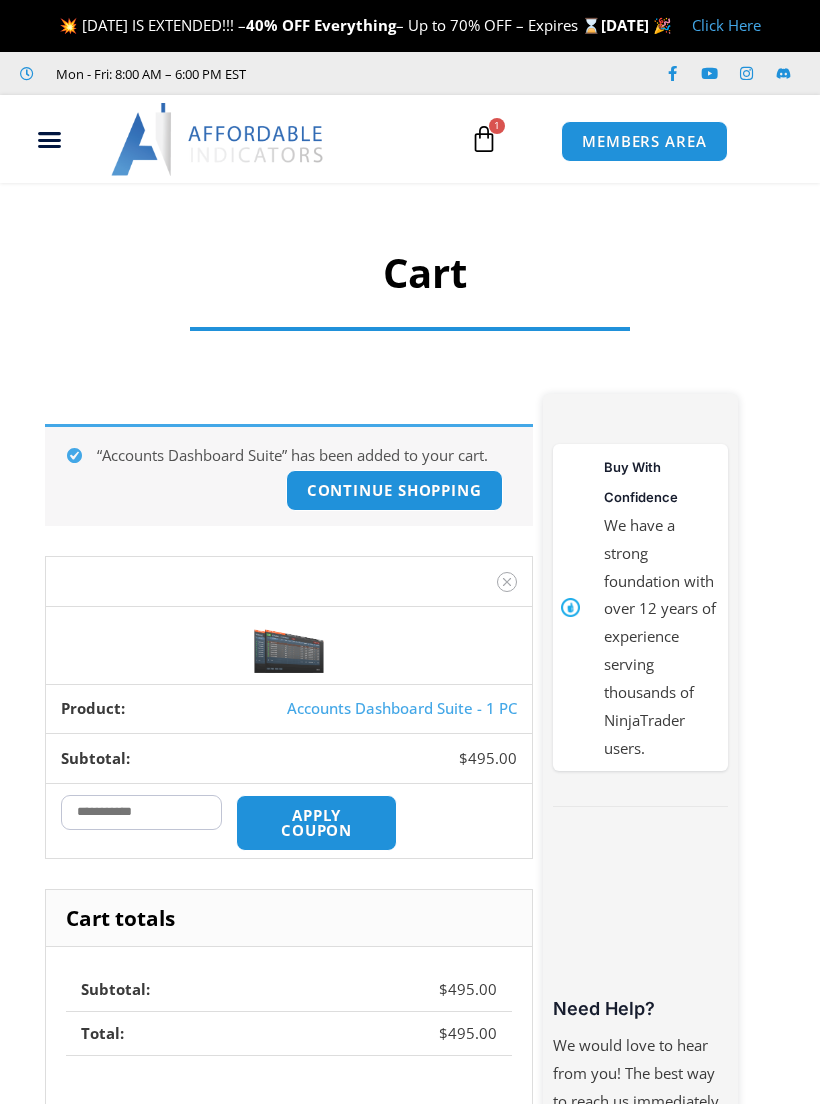 scroll, scrollTop: 0, scrollLeft: 0, axis: both 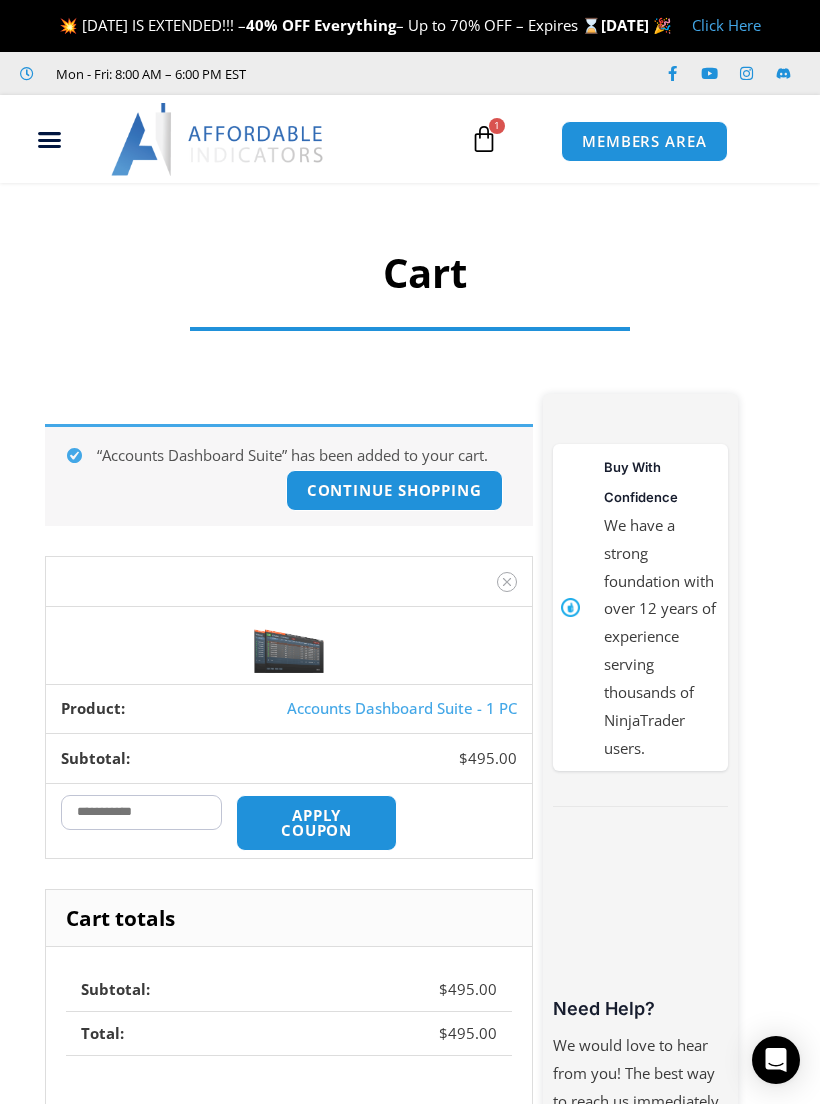 click at bounding box center (484, 139) 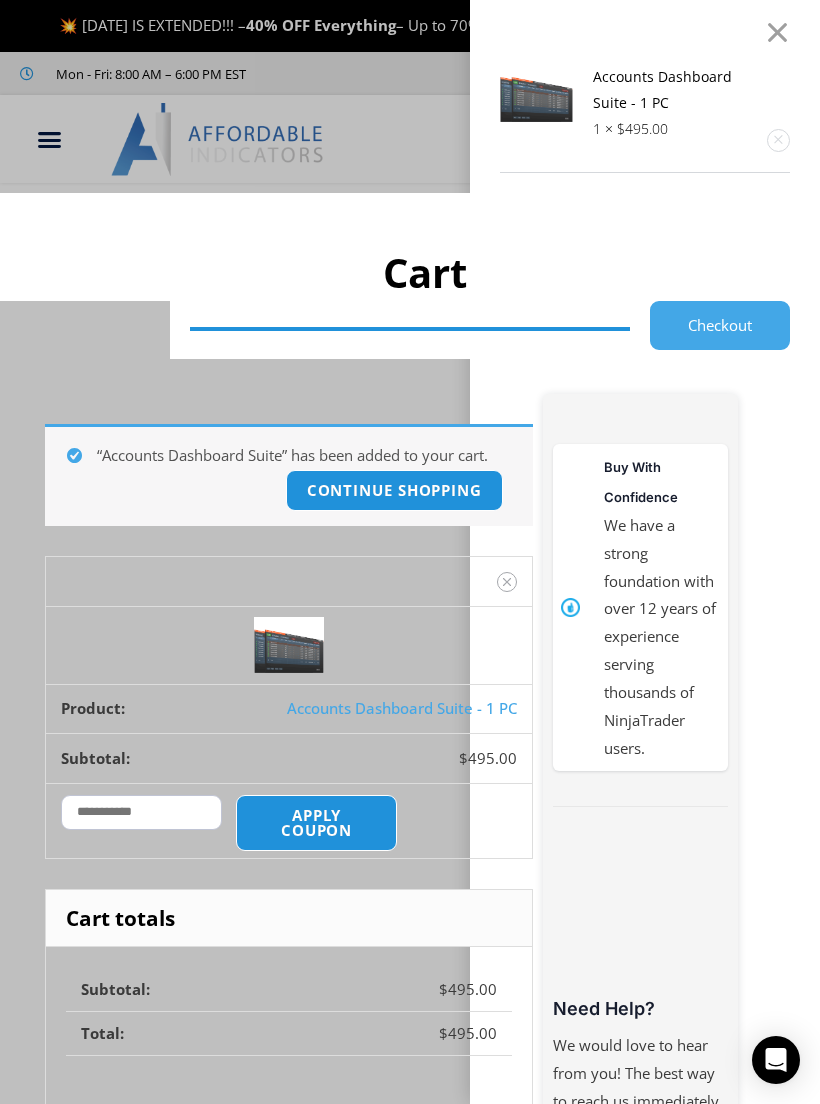 click at bounding box center [777, 32] 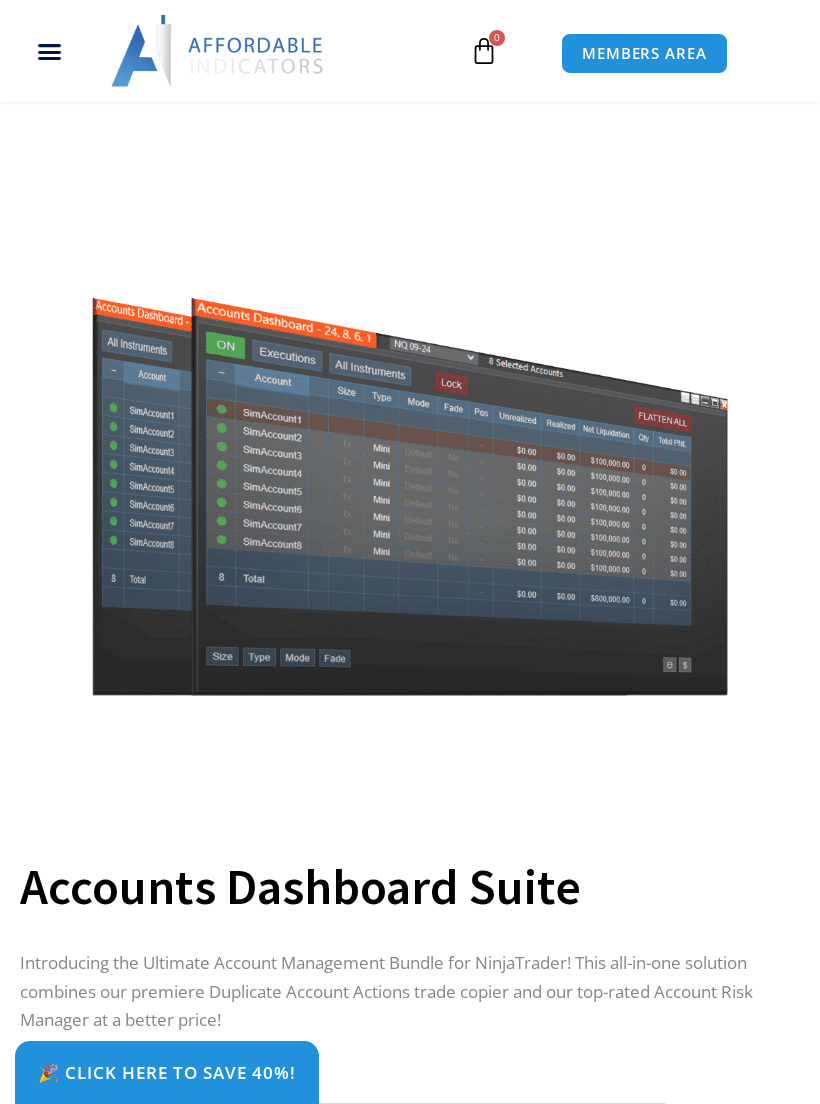 scroll, scrollTop: 1137, scrollLeft: 0, axis: vertical 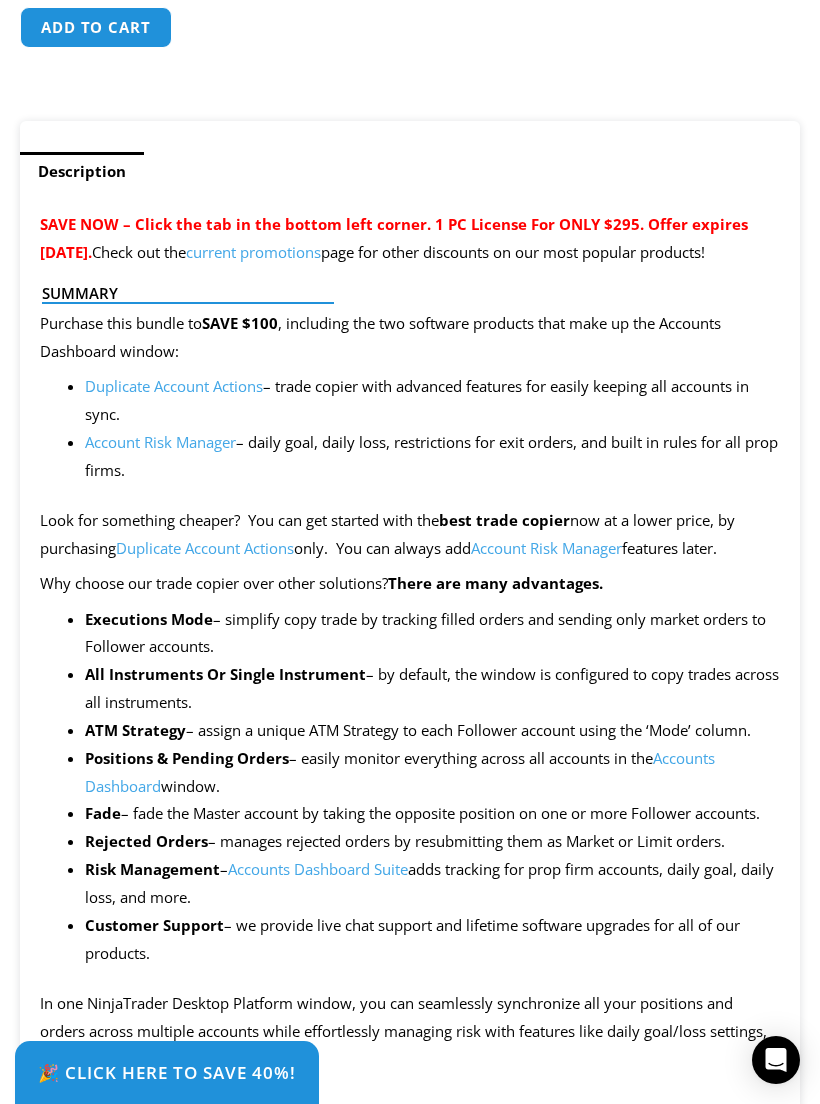 click on "🎉 Click Here to save 40%!" at bounding box center [167, 1072] 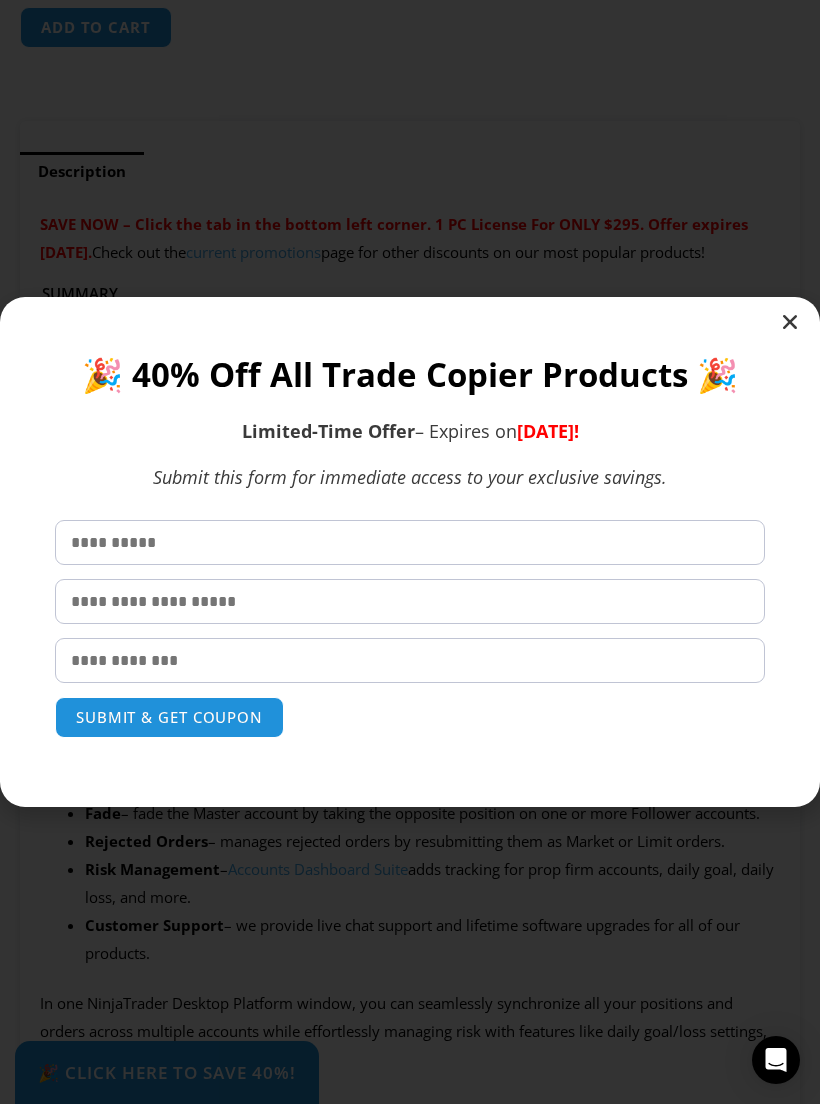 click at bounding box center (410, 542) 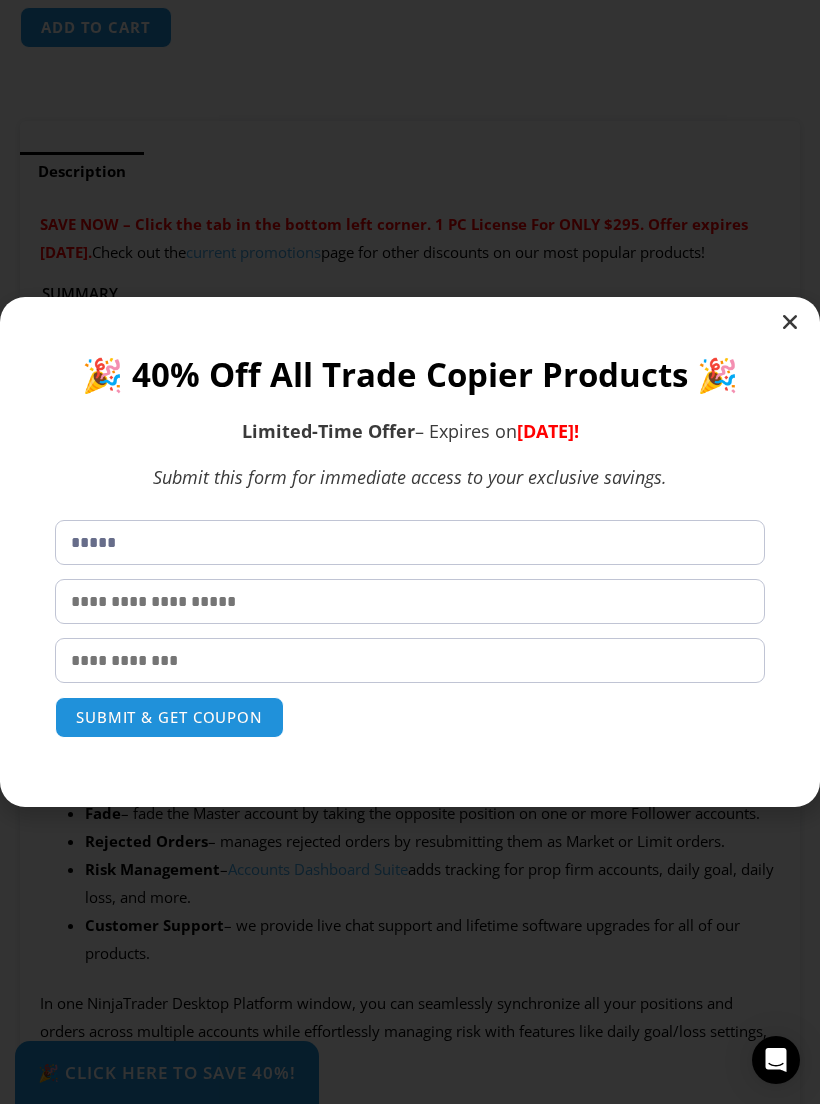 type on "*****" 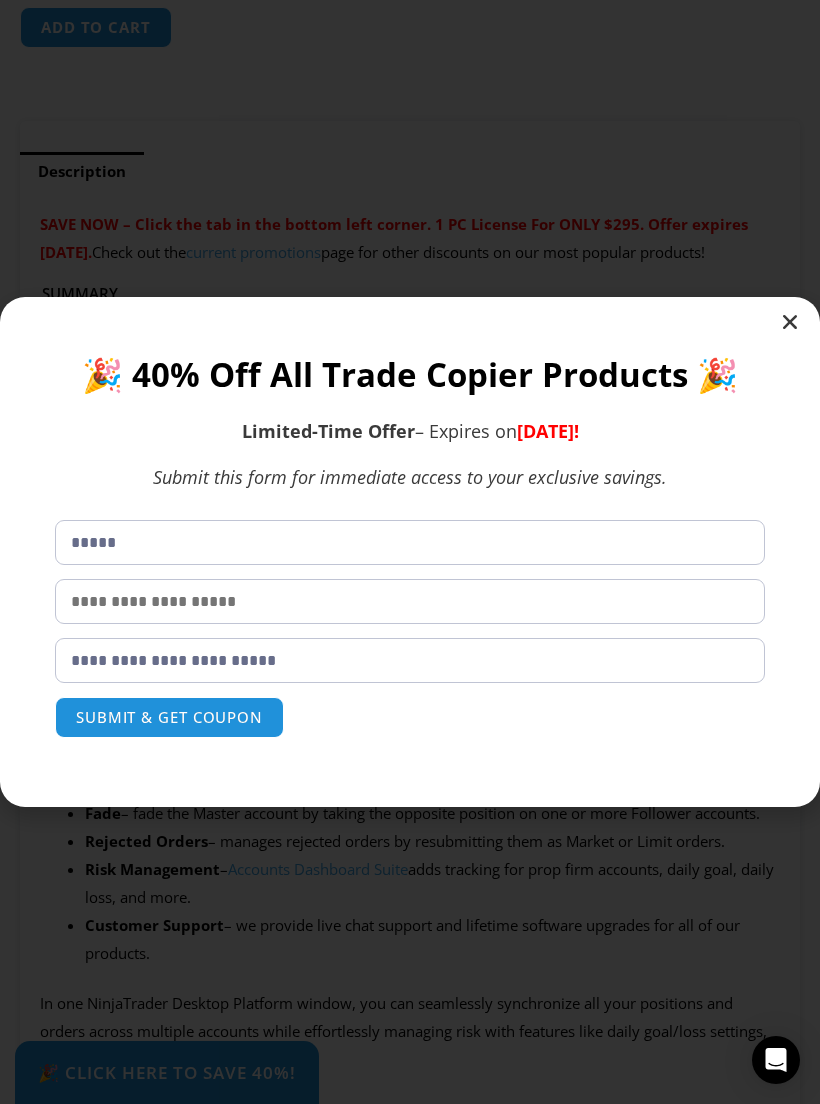 type on "**********" 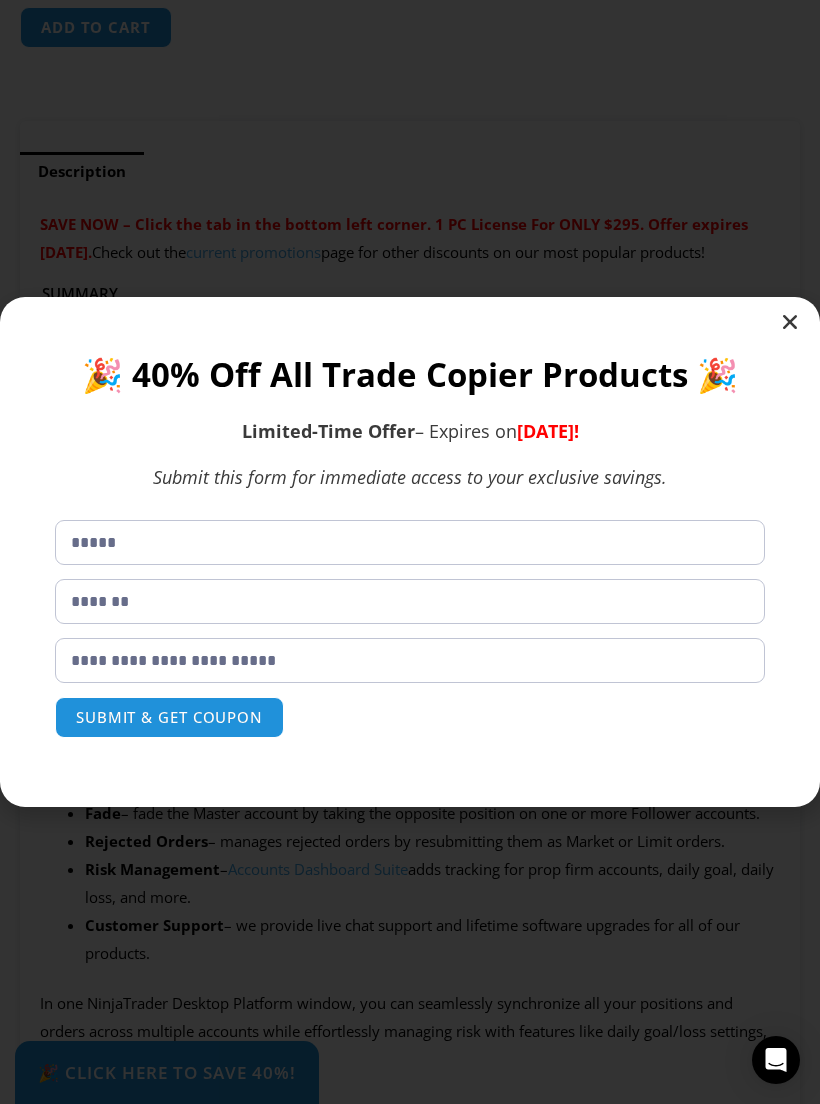 type on "*******" 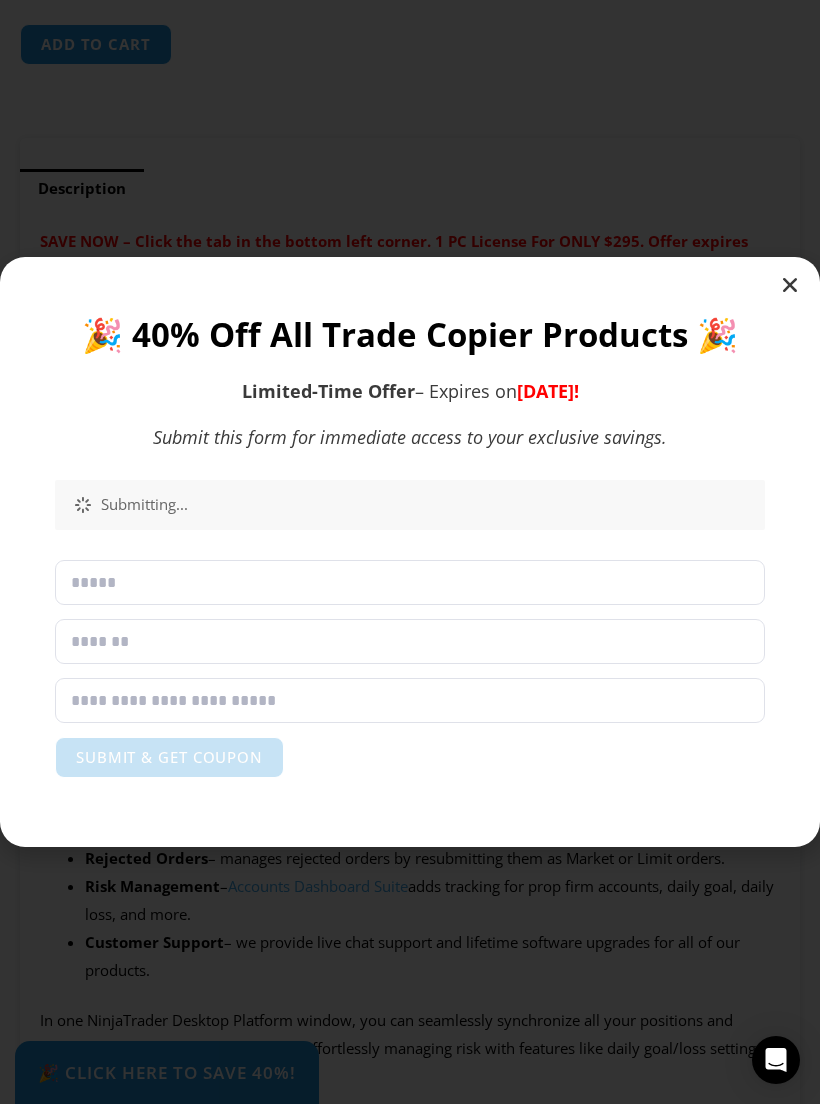 scroll, scrollTop: 1195, scrollLeft: 0, axis: vertical 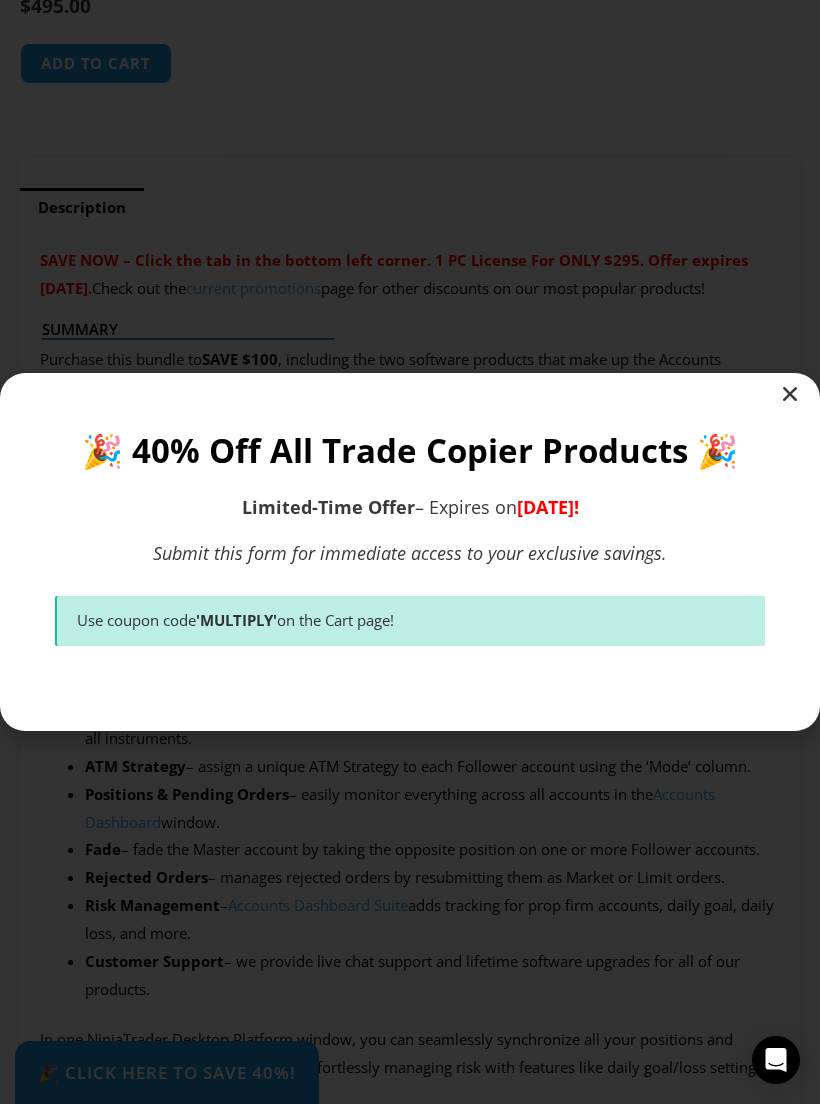 click on "'MULTIPLY'" at bounding box center (236, 620) 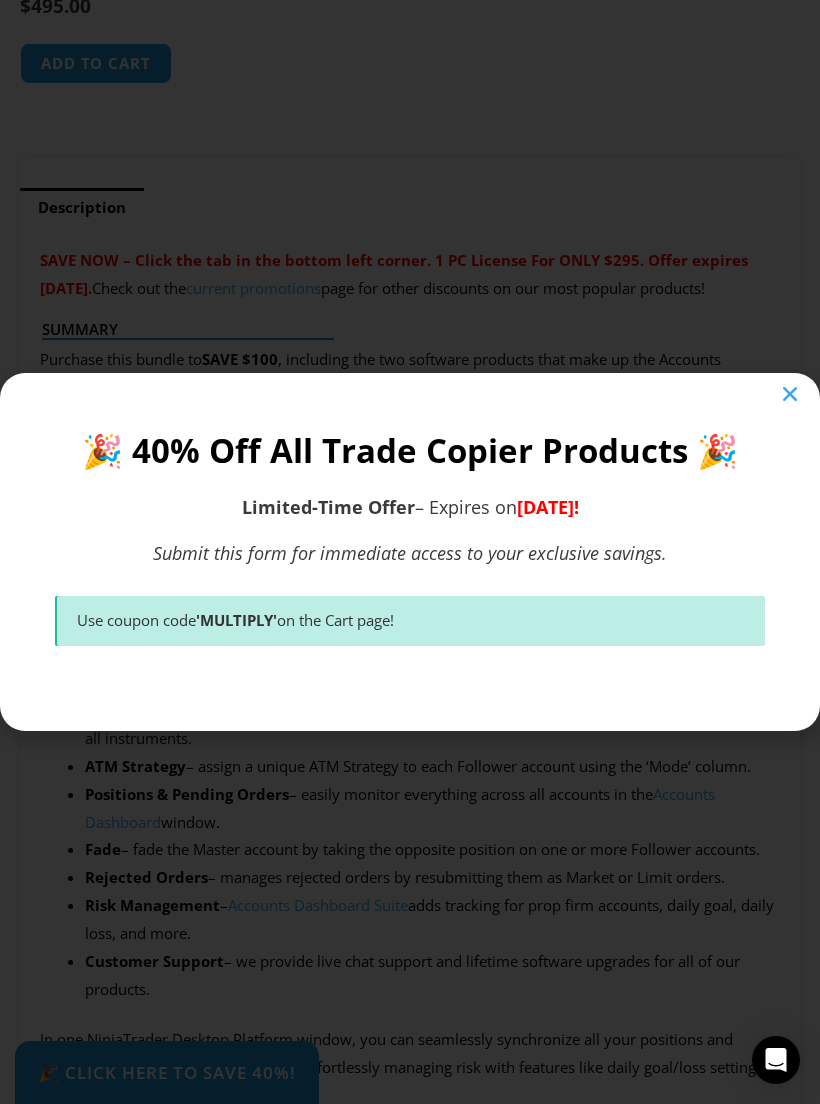 click at bounding box center (790, 394) 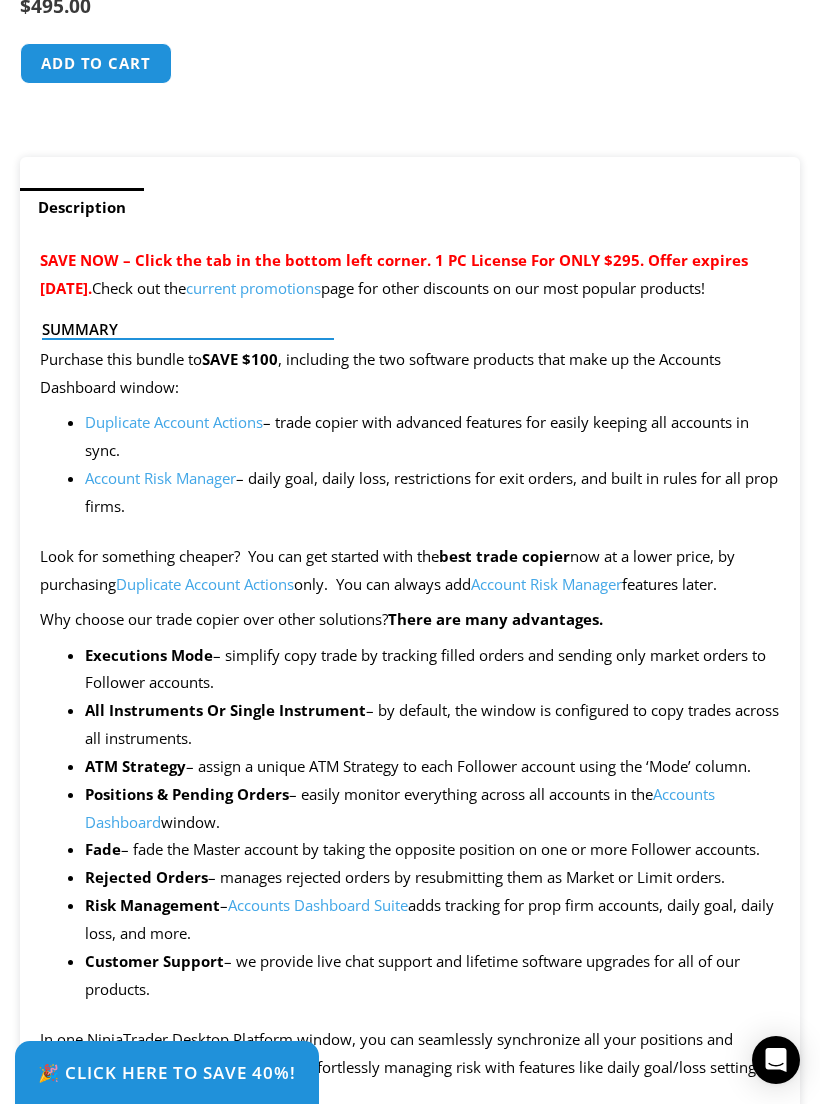 click on "Add to cart" 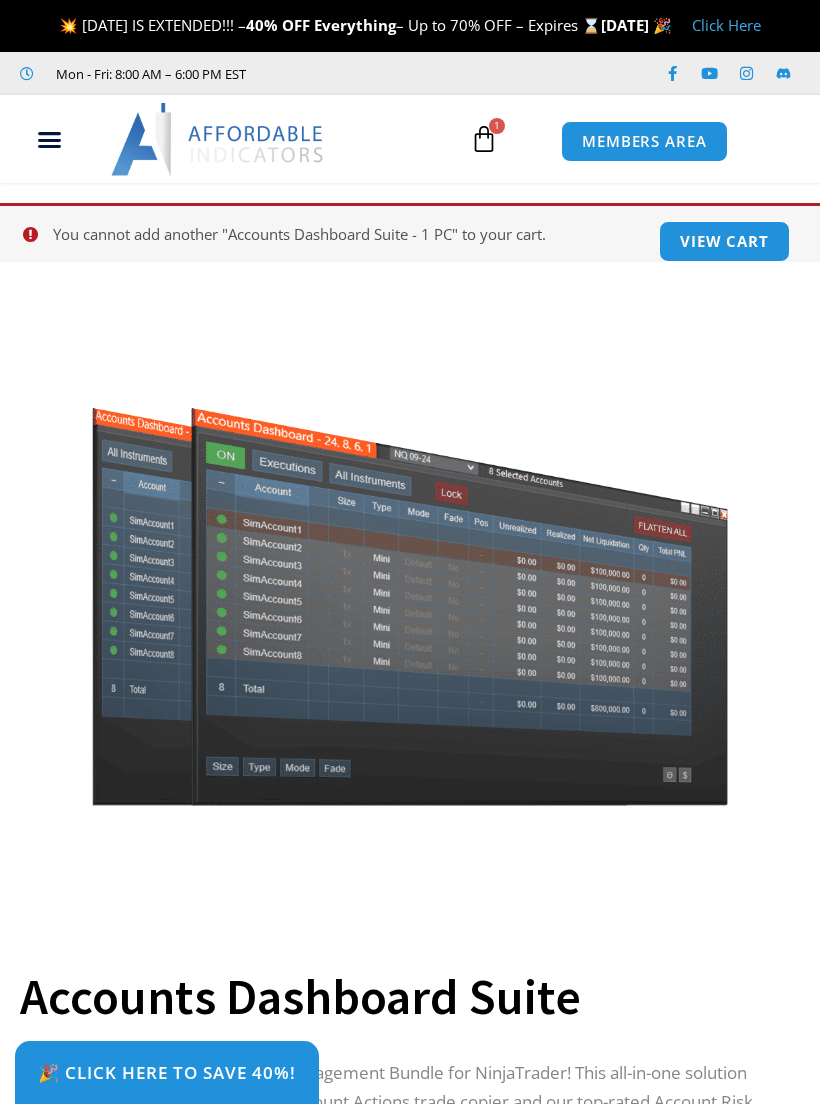 scroll, scrollTop: 0, scrollLeft: 0, axis: both 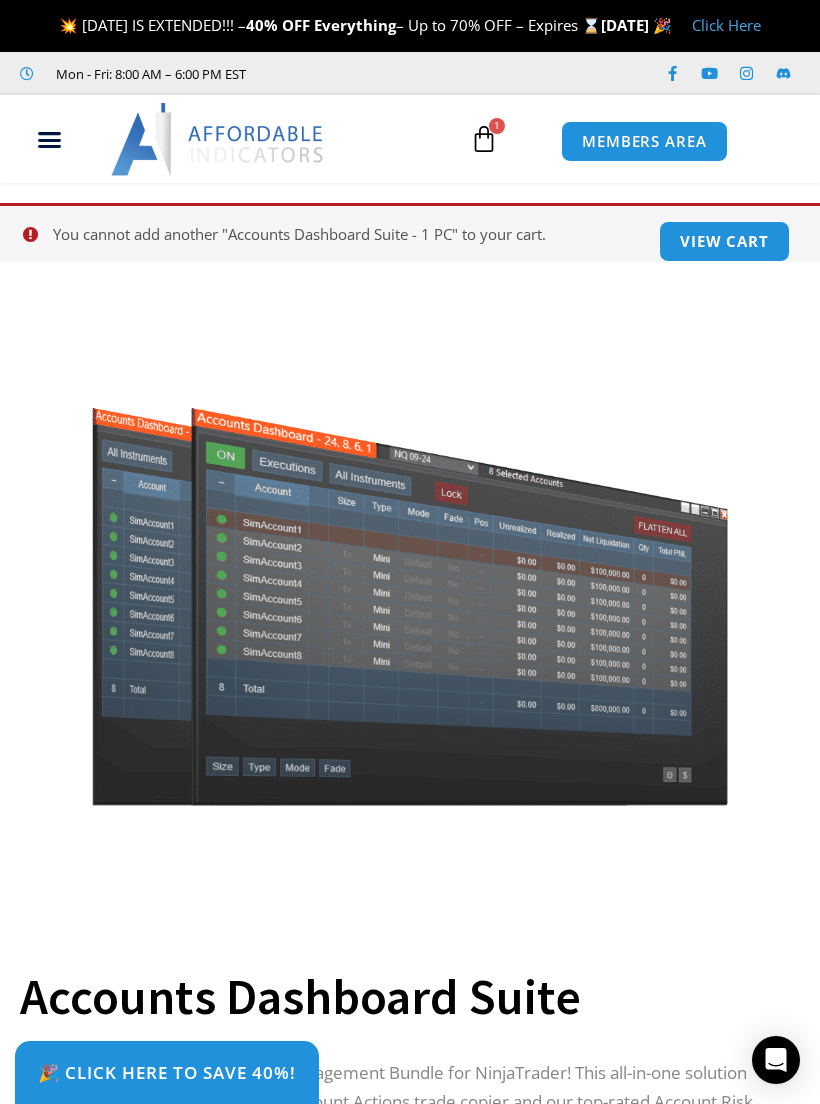 click on "🎉 Click Here to save 40%!" at bounding box center (329, 252) 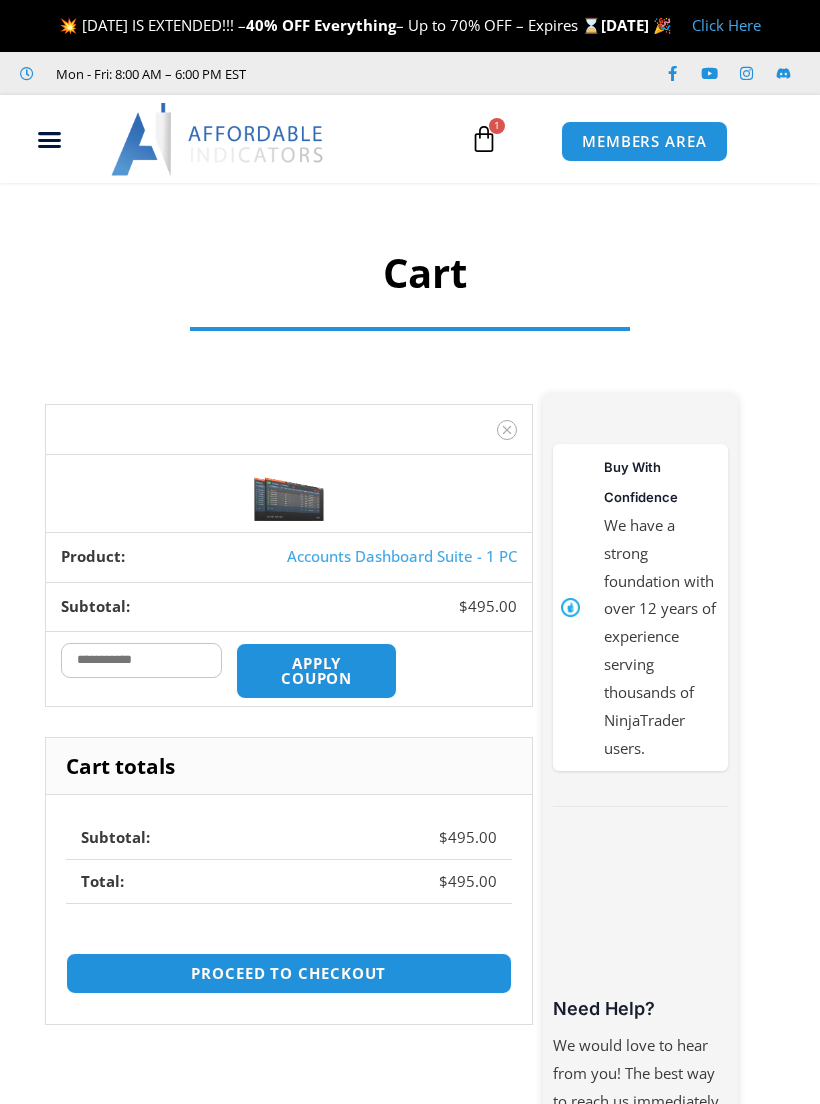 scroll, scrollTop: 0, scrollLeft: 0, axis: both 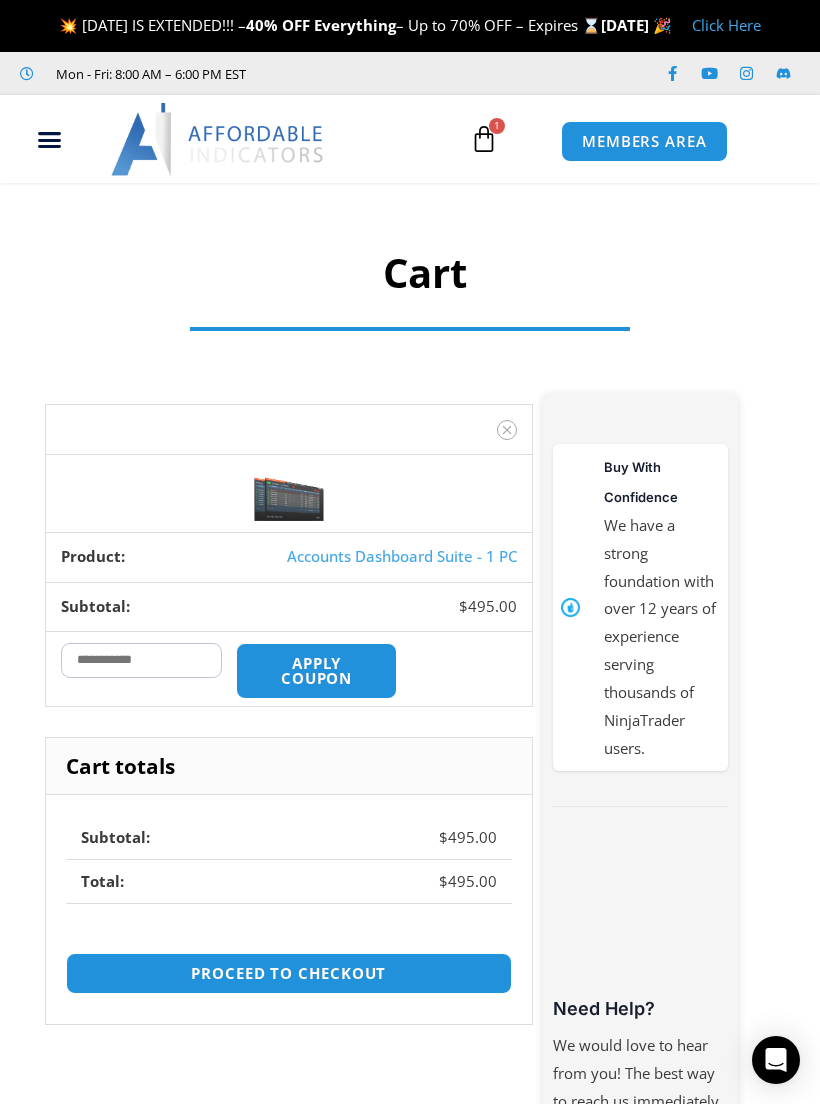 click on "Coupon:" at bounding box center (142, 660) 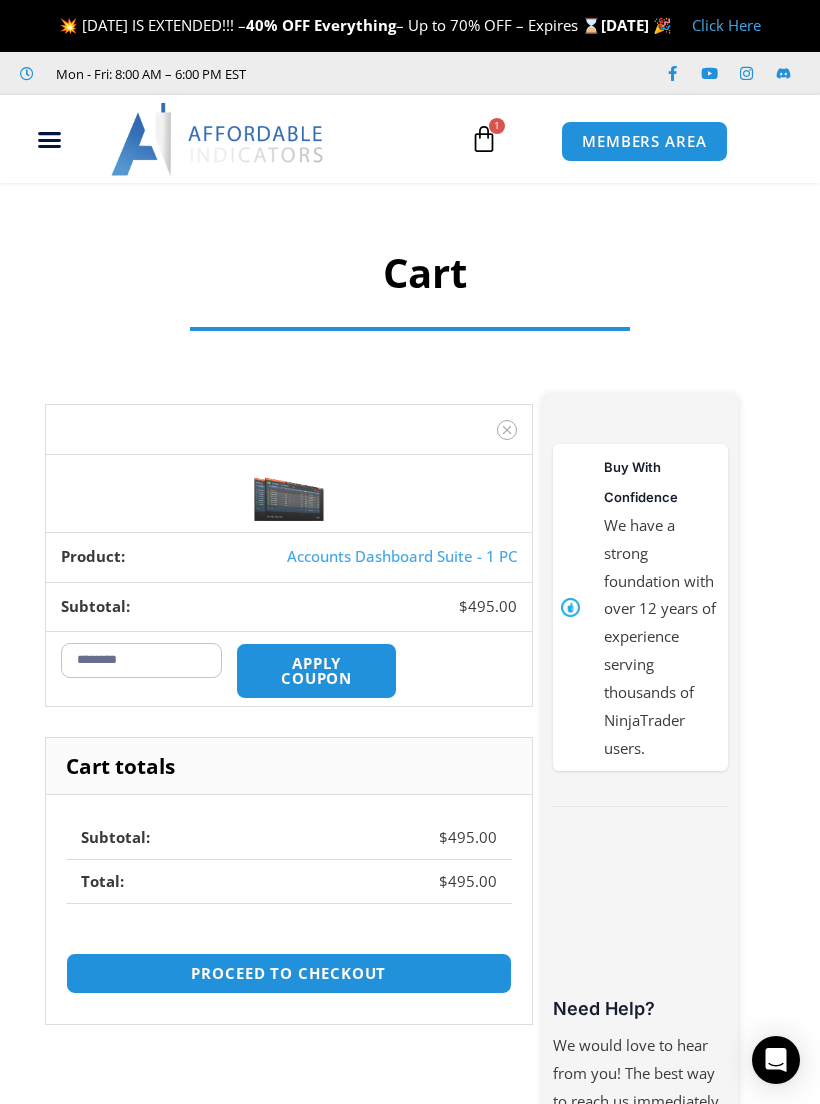 type on "********" 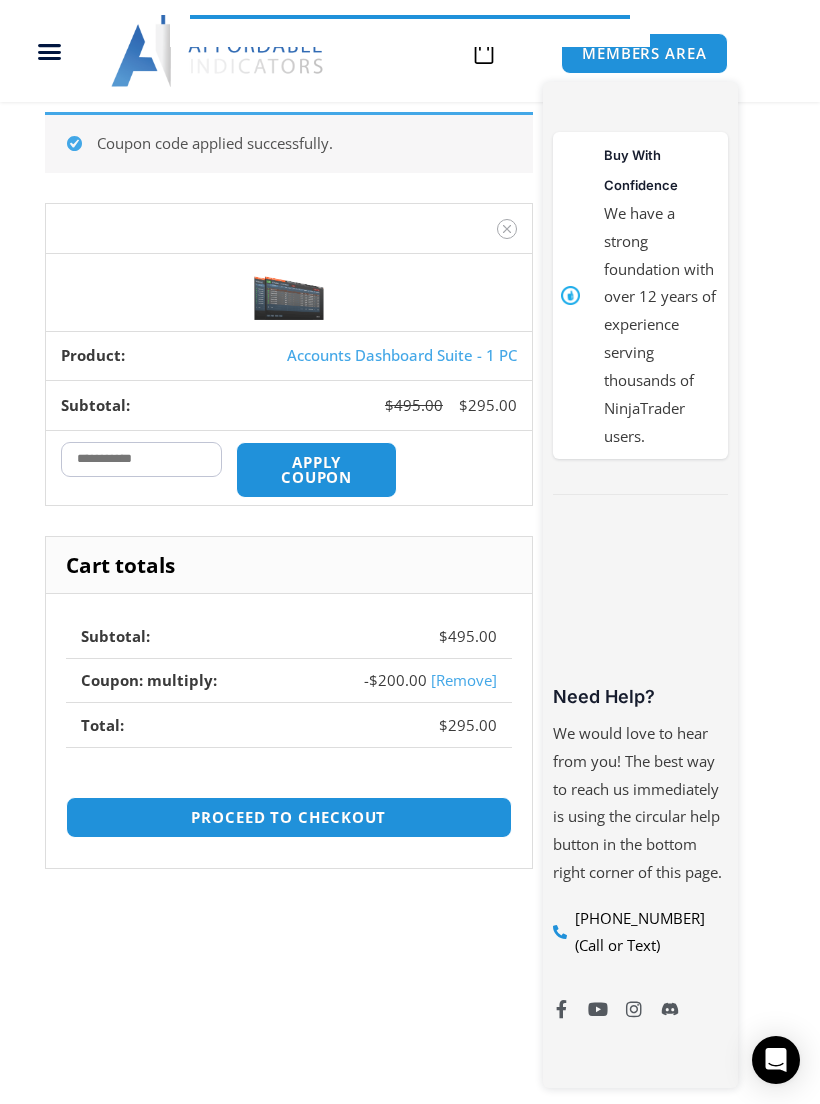 scroll, scrollTop: 299, scrollLeft: 0, axis: vertical 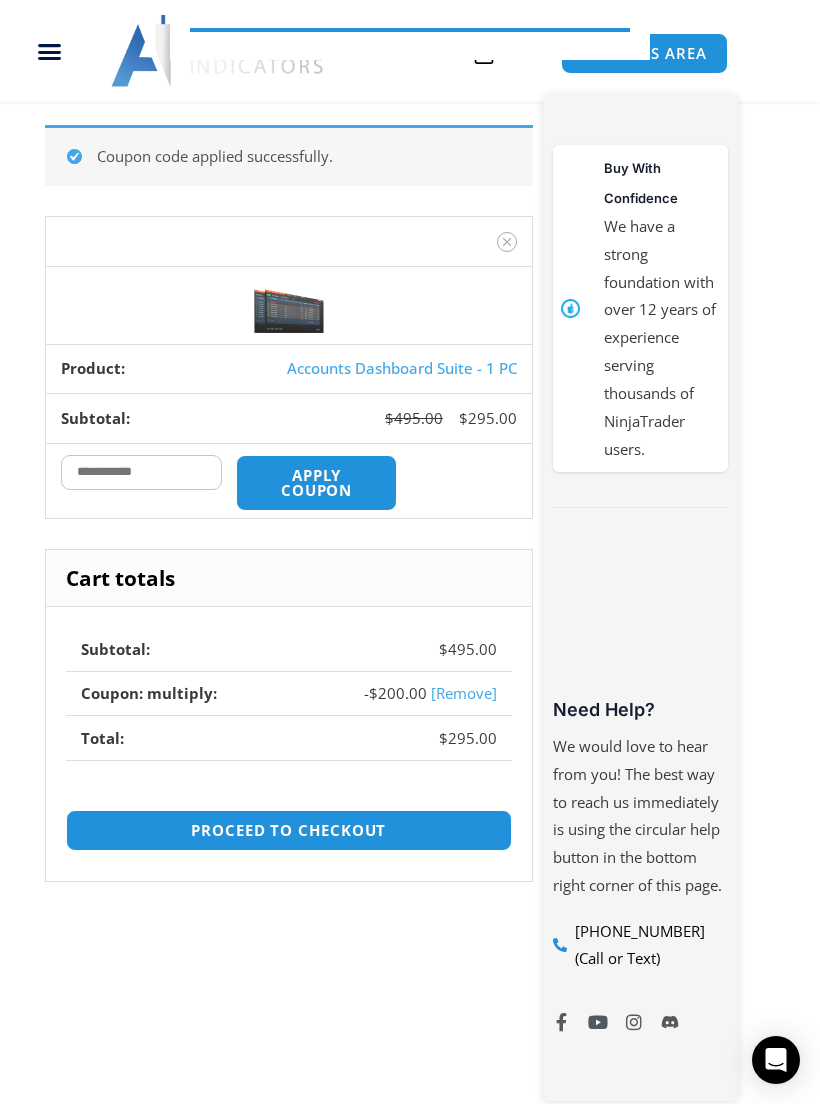 click on "Proceed to checkout" at bounding box center [289, 830] 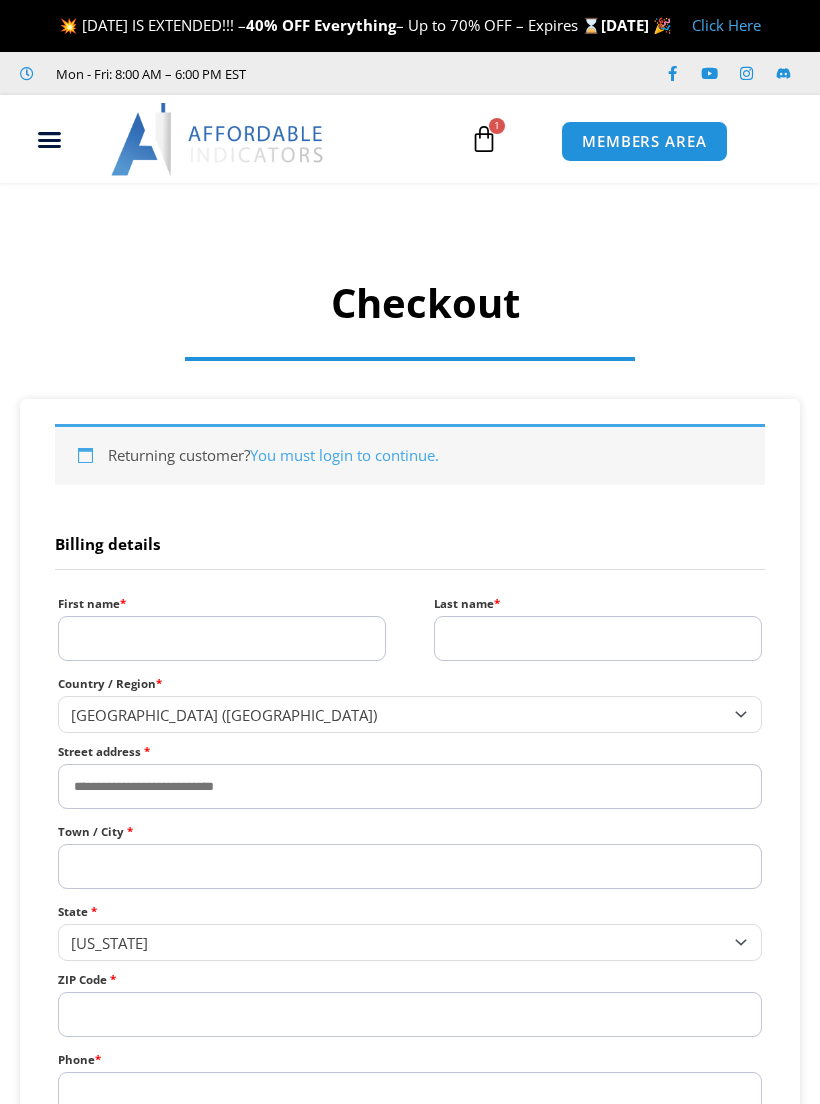 select on "**" 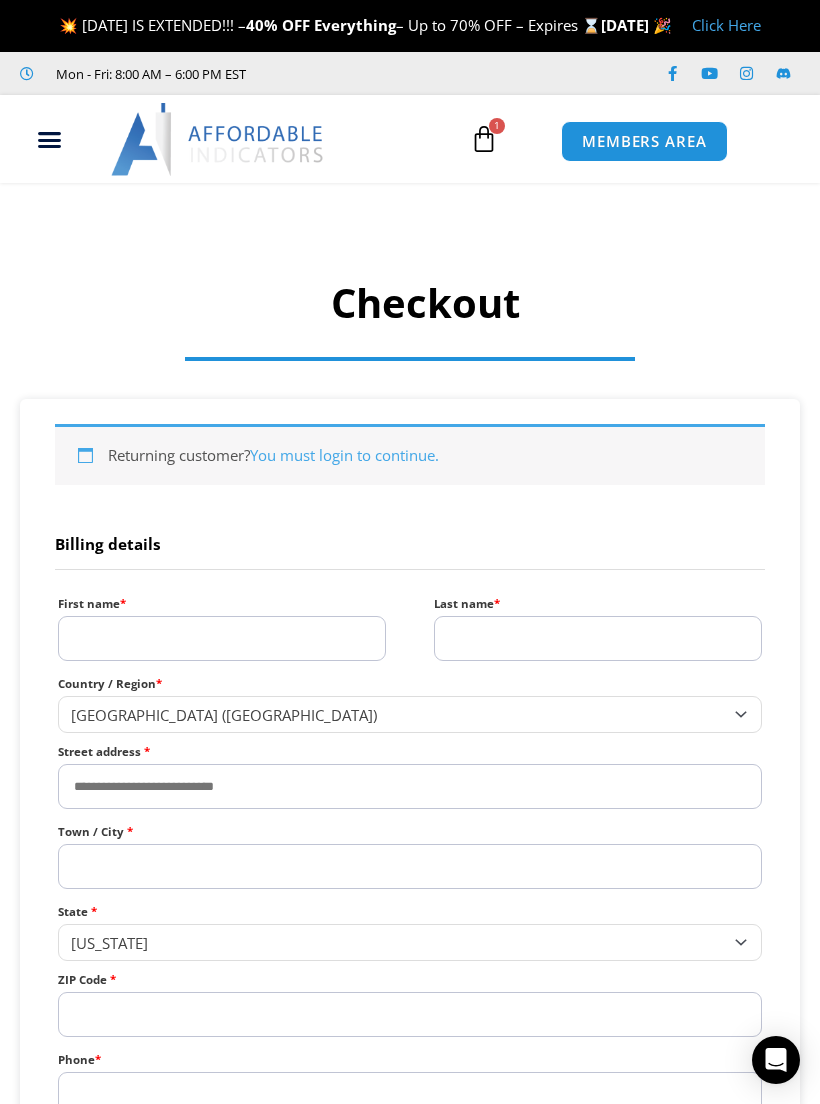 scroll, scrollTop: 0, scrollLeft: 0, axis: both 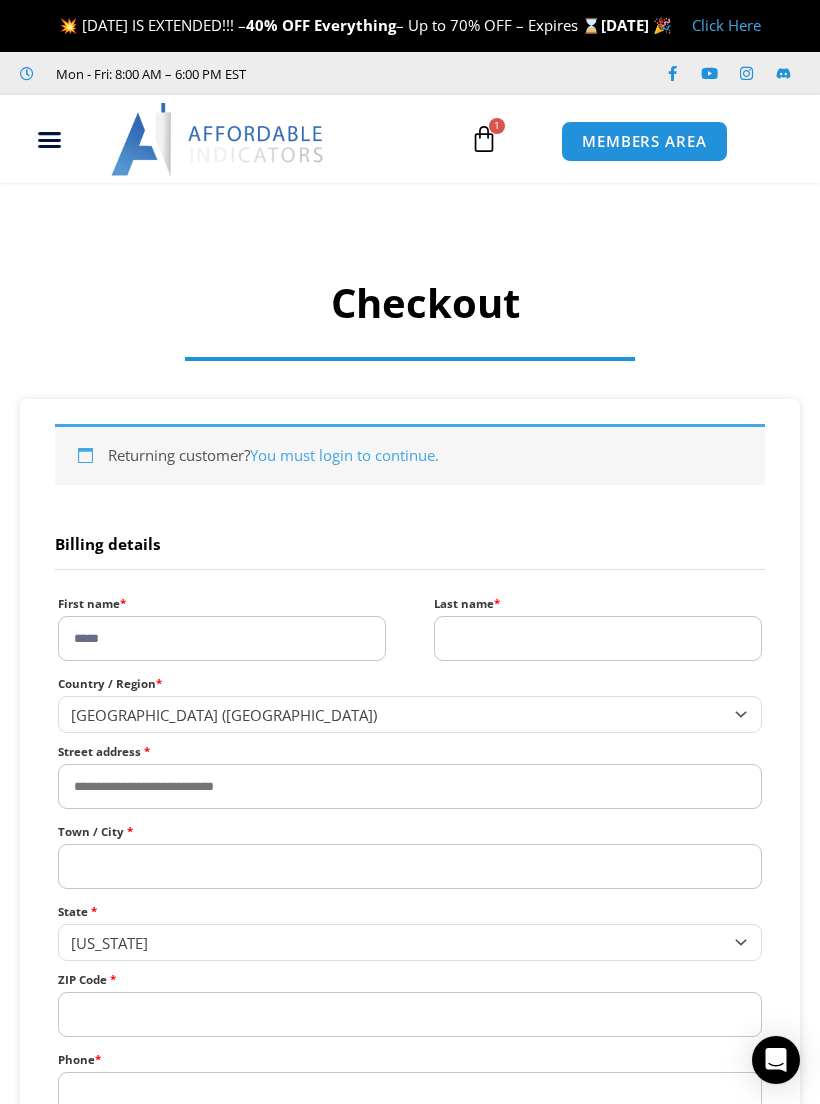 type on "*****" 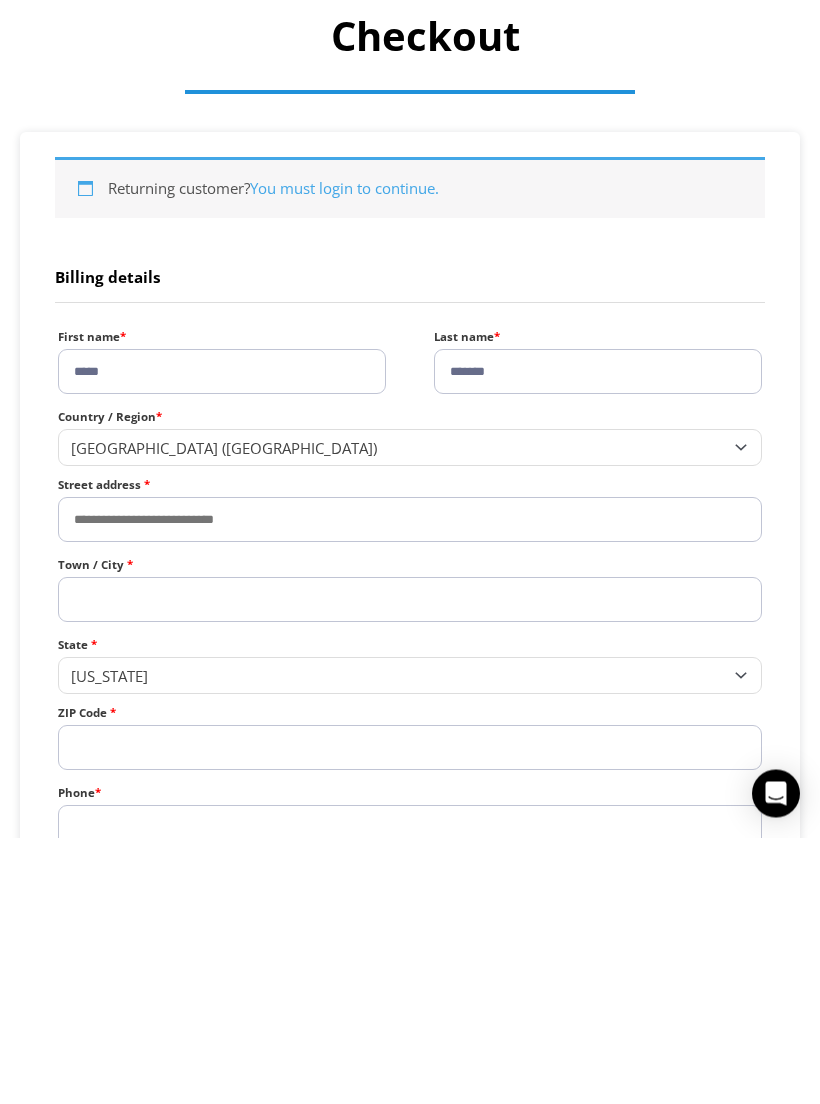 type on "*******" 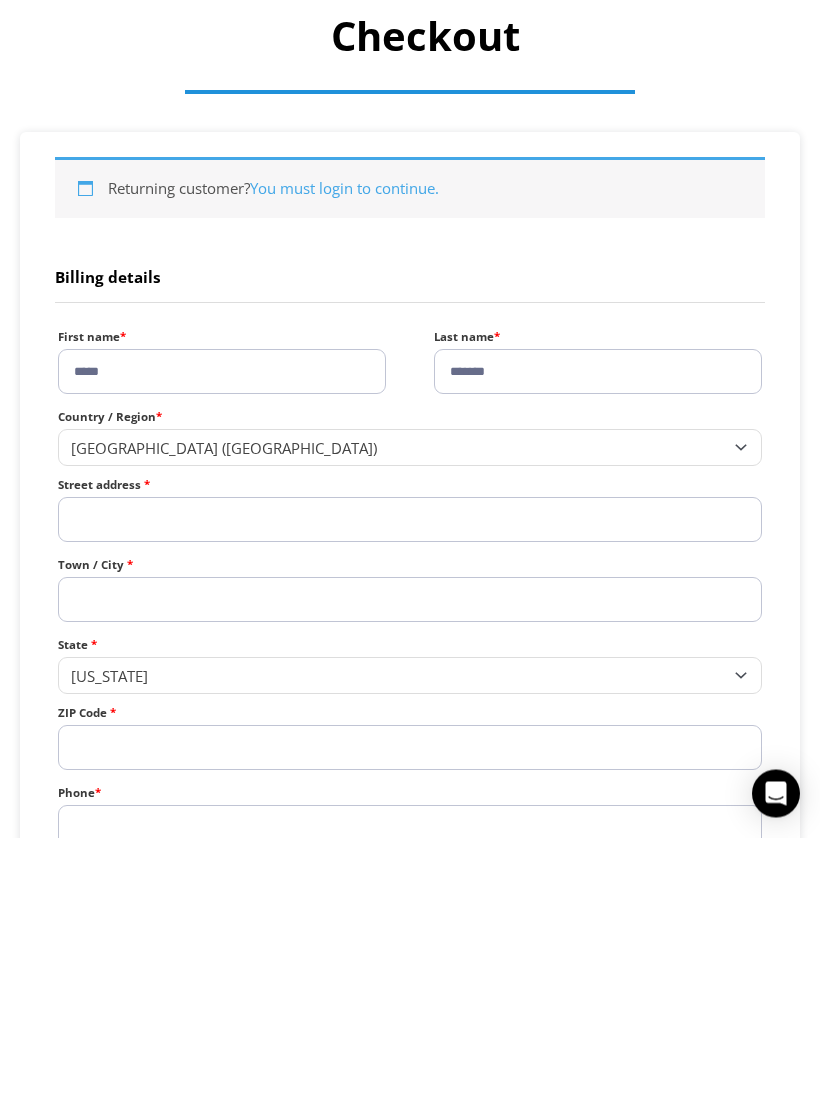 click on "Street address   *" at bounding box center [410, 786] 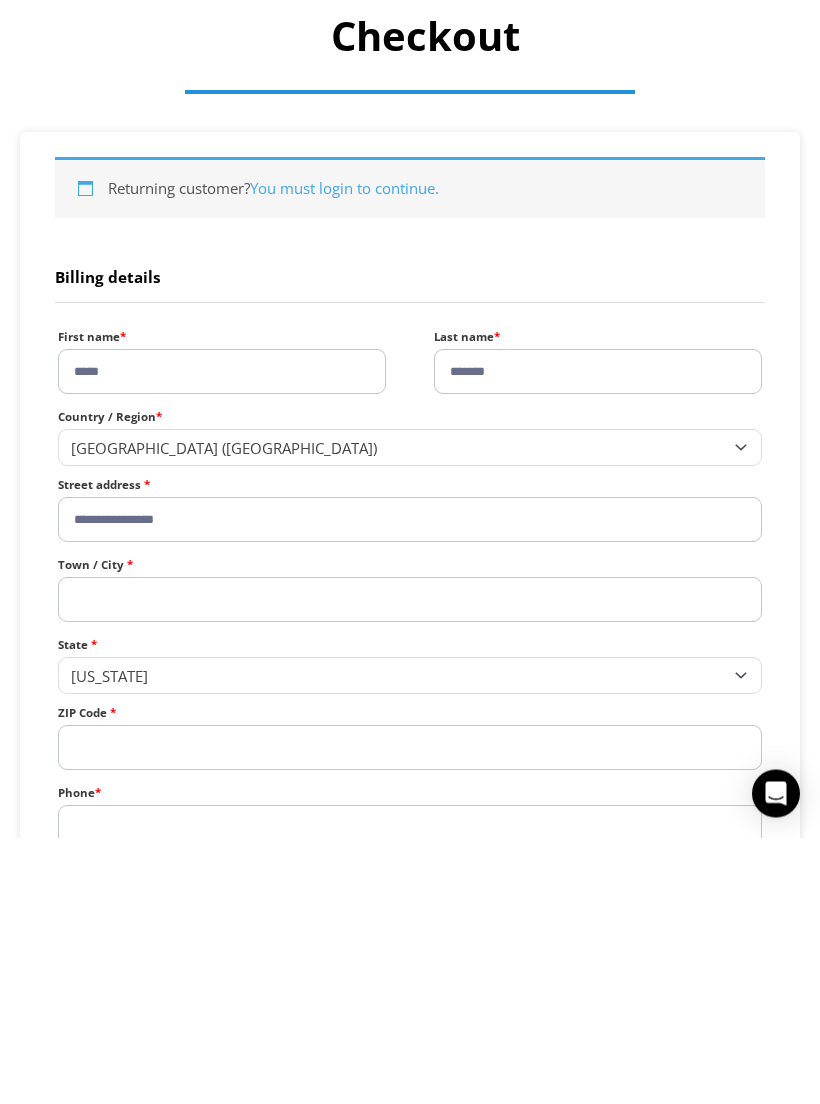 type on "**********" 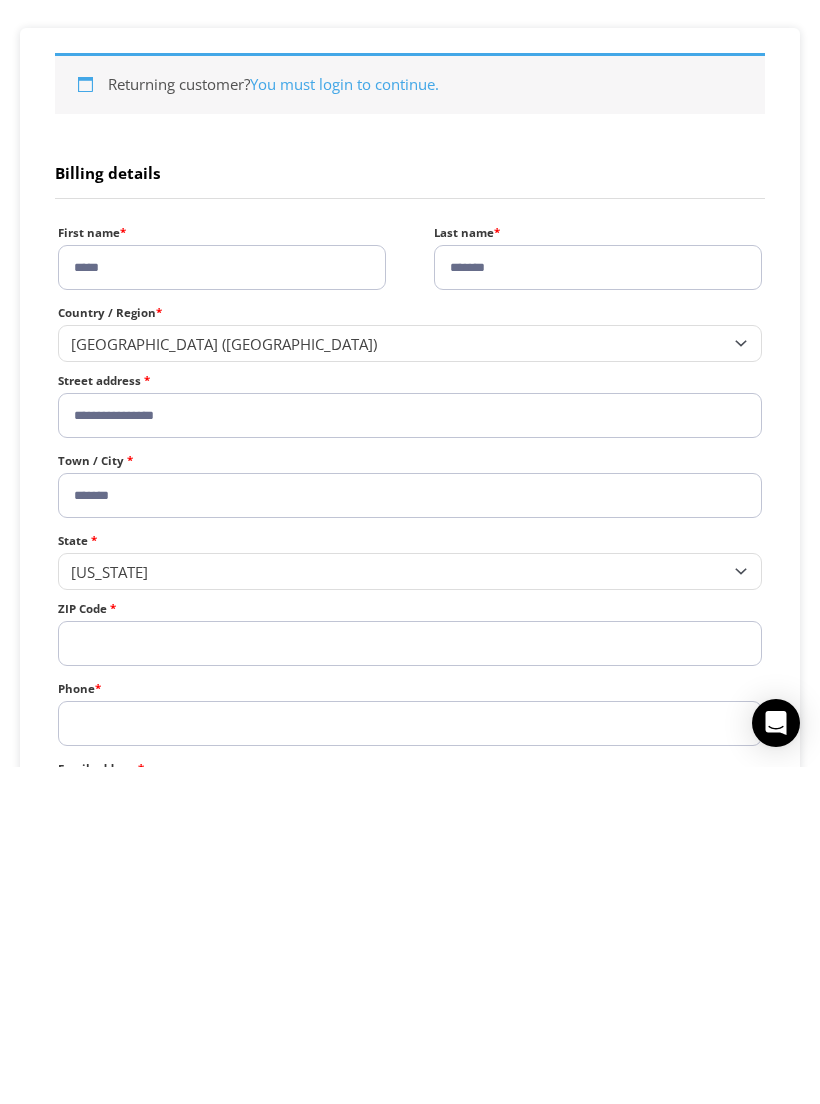 scroll, scrollTop: 35, scrollLeft: 0, axis: vertical 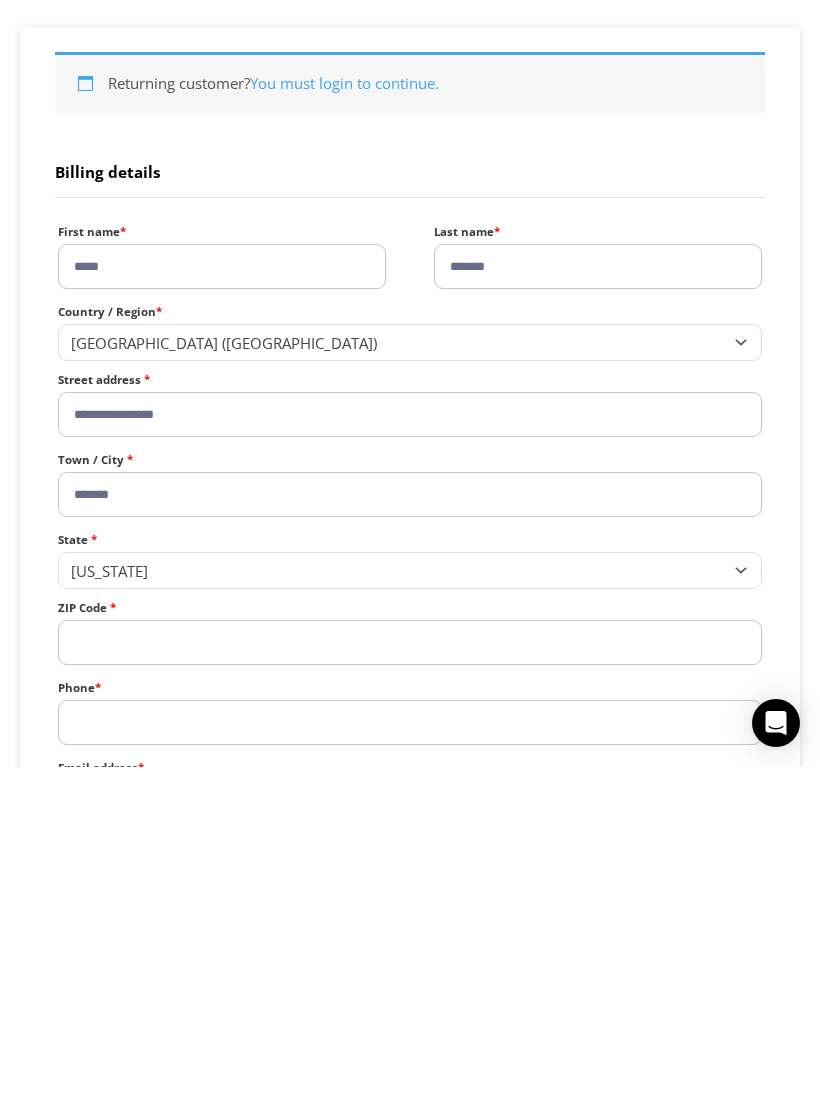 type on "*******" 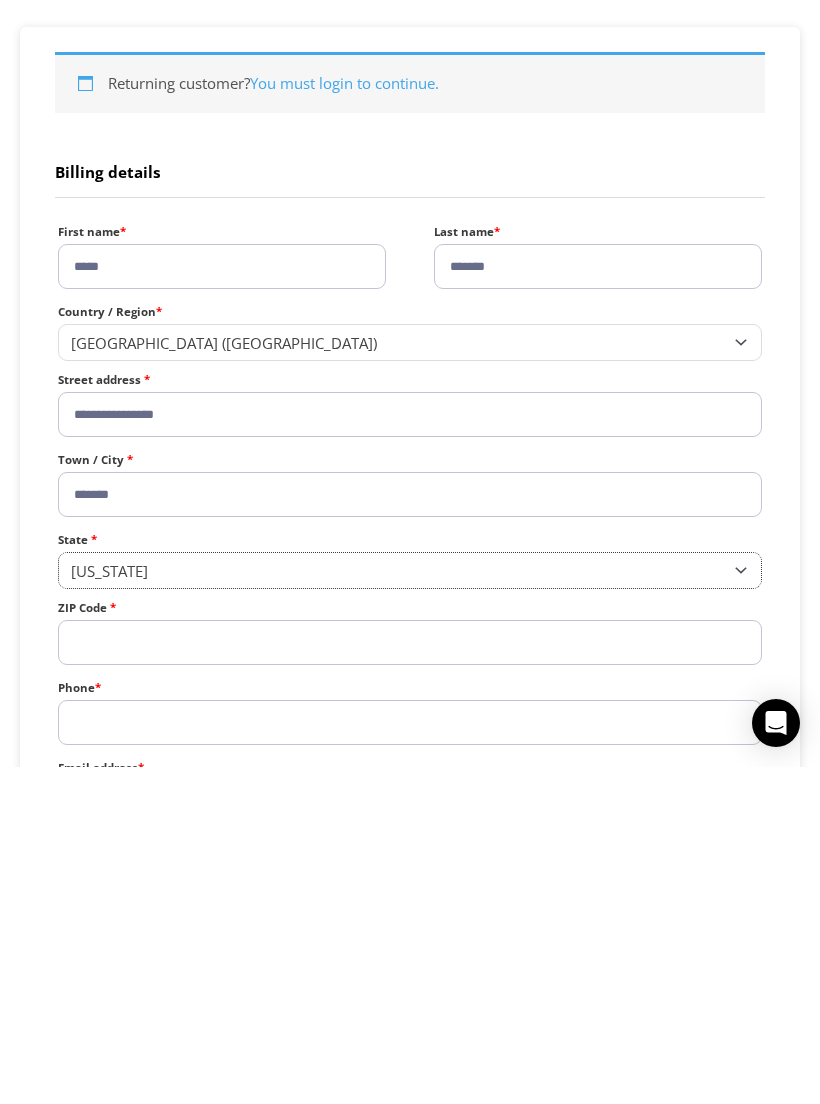 click on "Georgia" at bounding box center [401, 908] 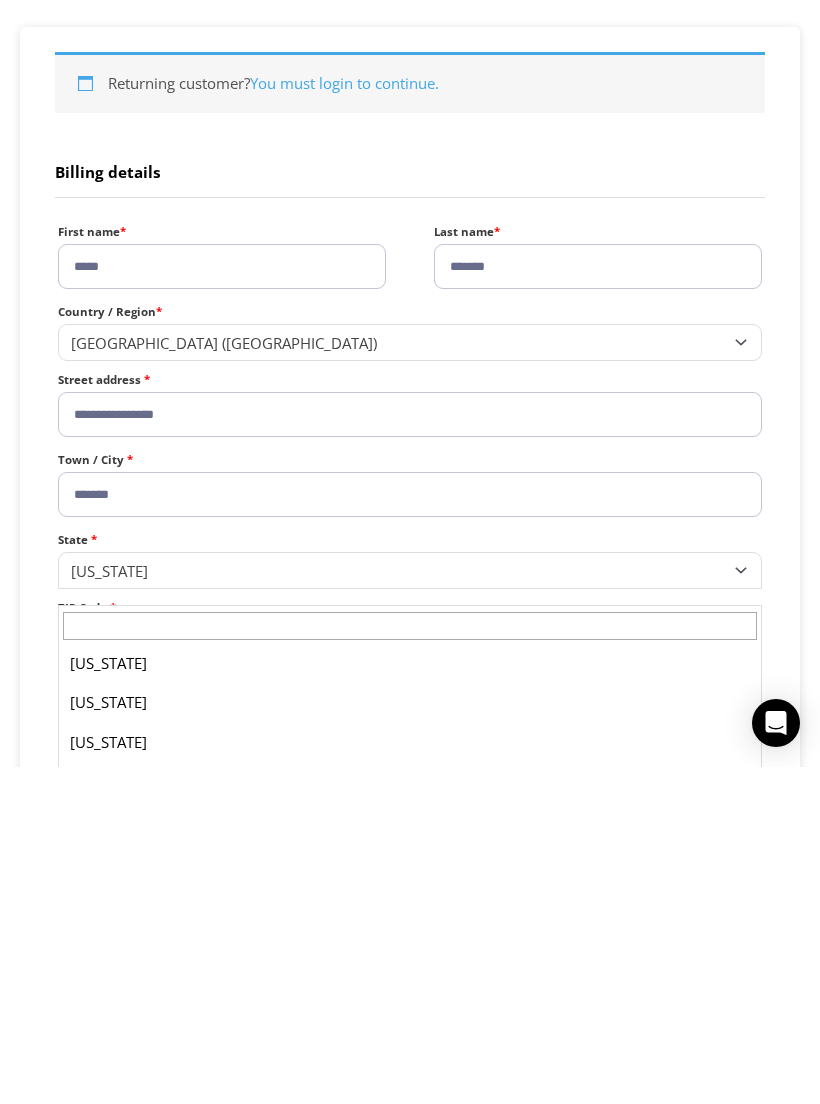 scroll, scrollTop: 312, scrollLeft: 0, axis: vertical 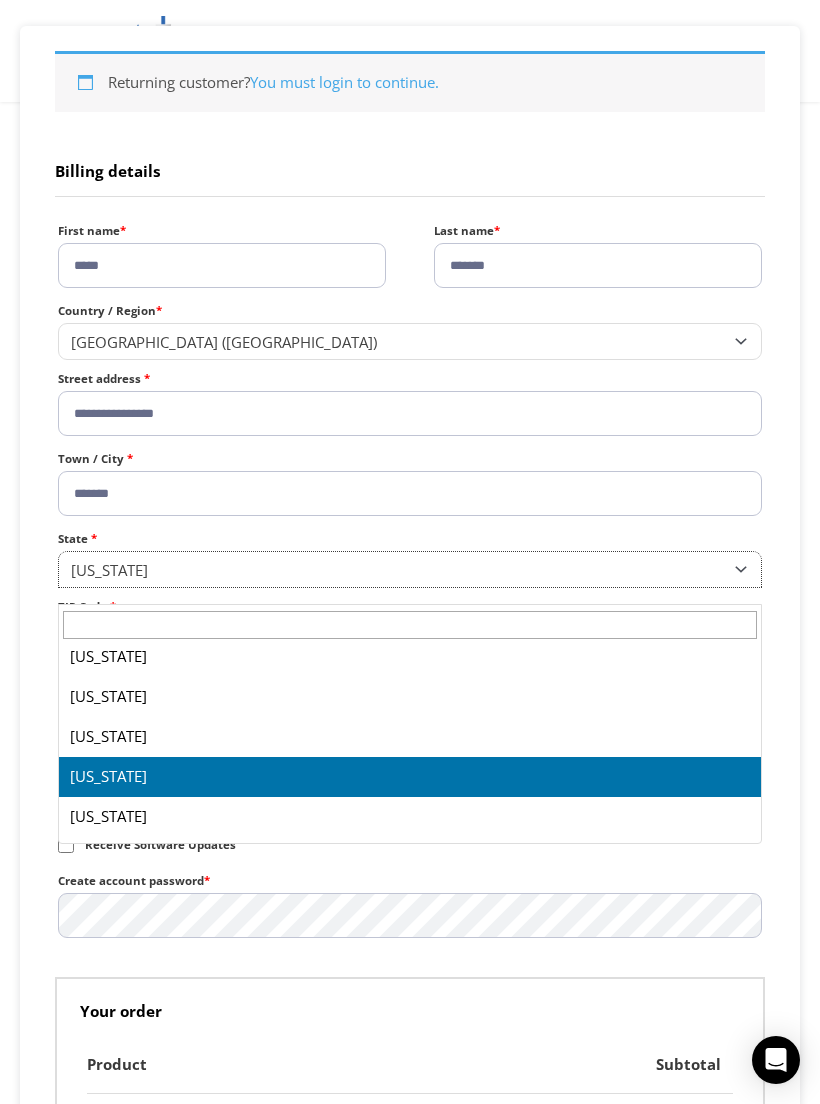 select on "**" 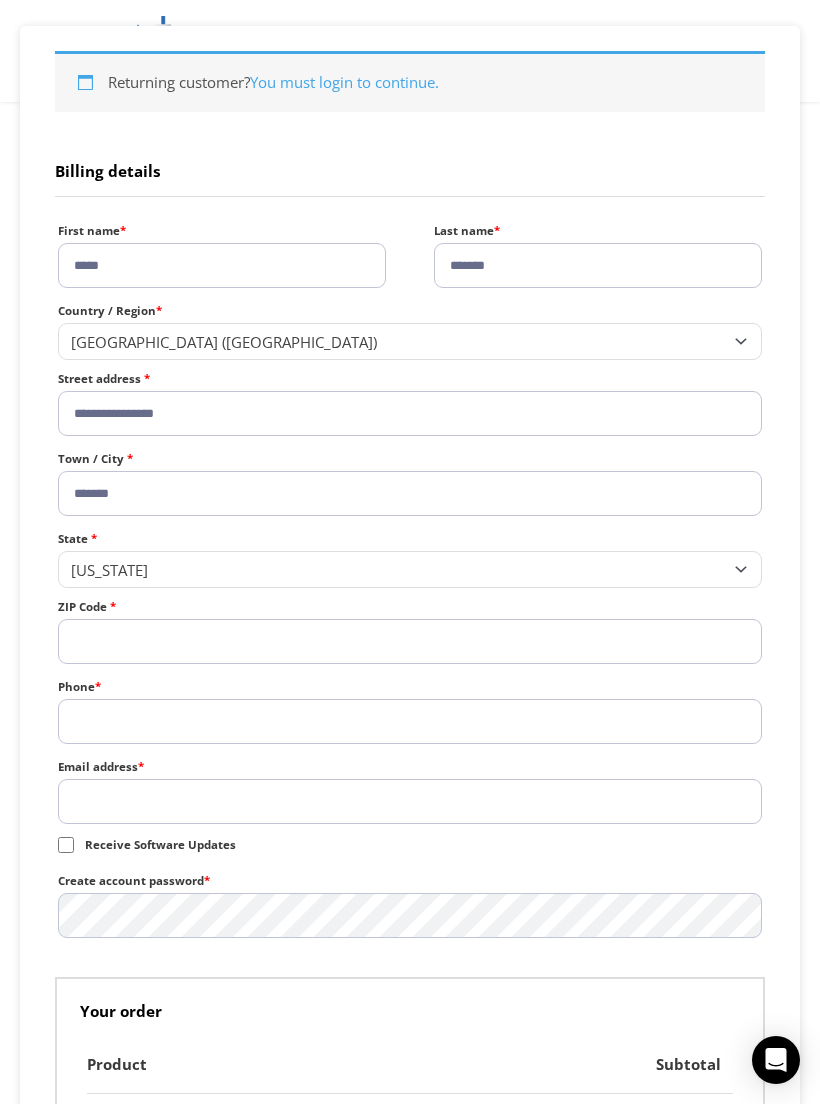 click on "ZIP Code   *" at bounding box center [410, 641] 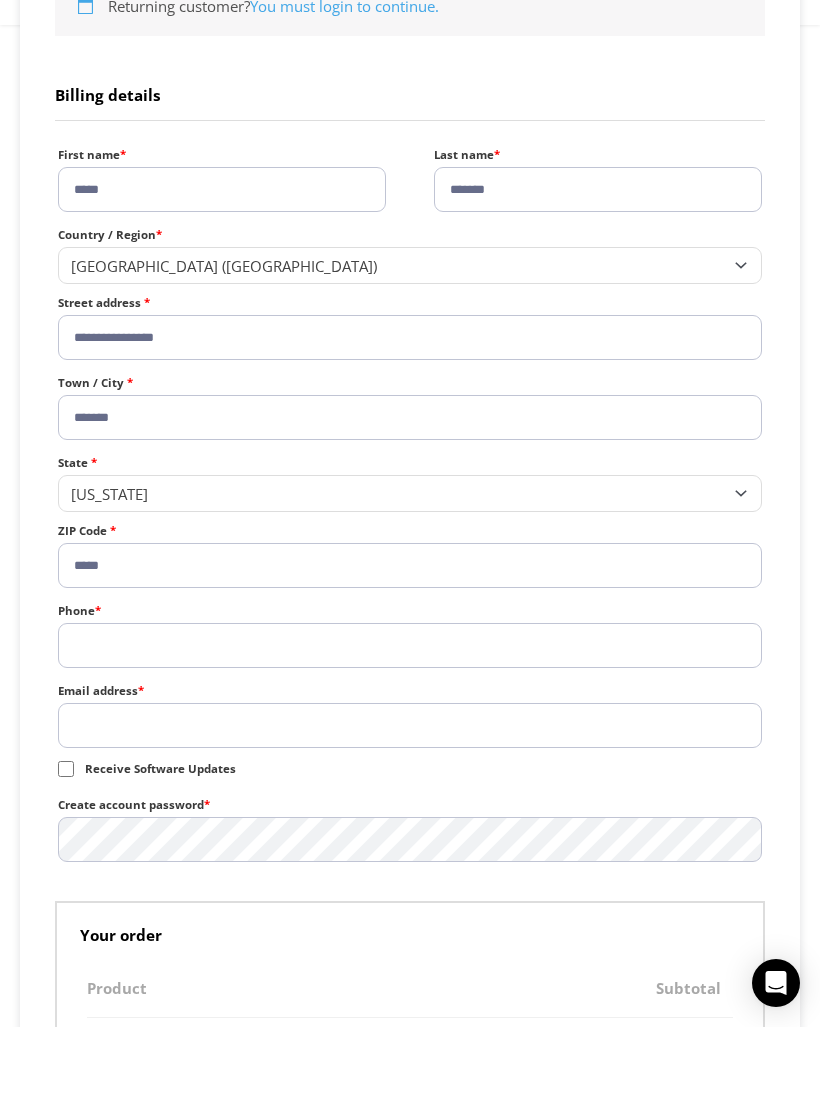type on "*****" 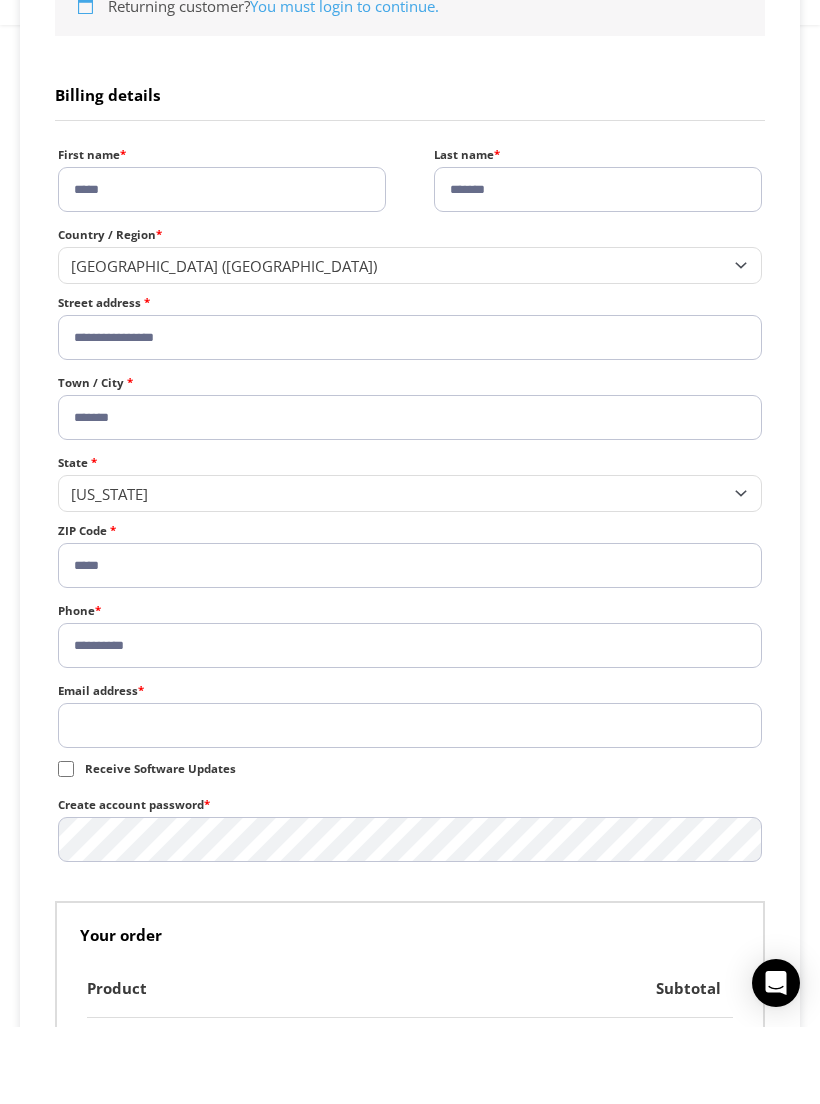 click on "**********" at bounding box center (410, 722) 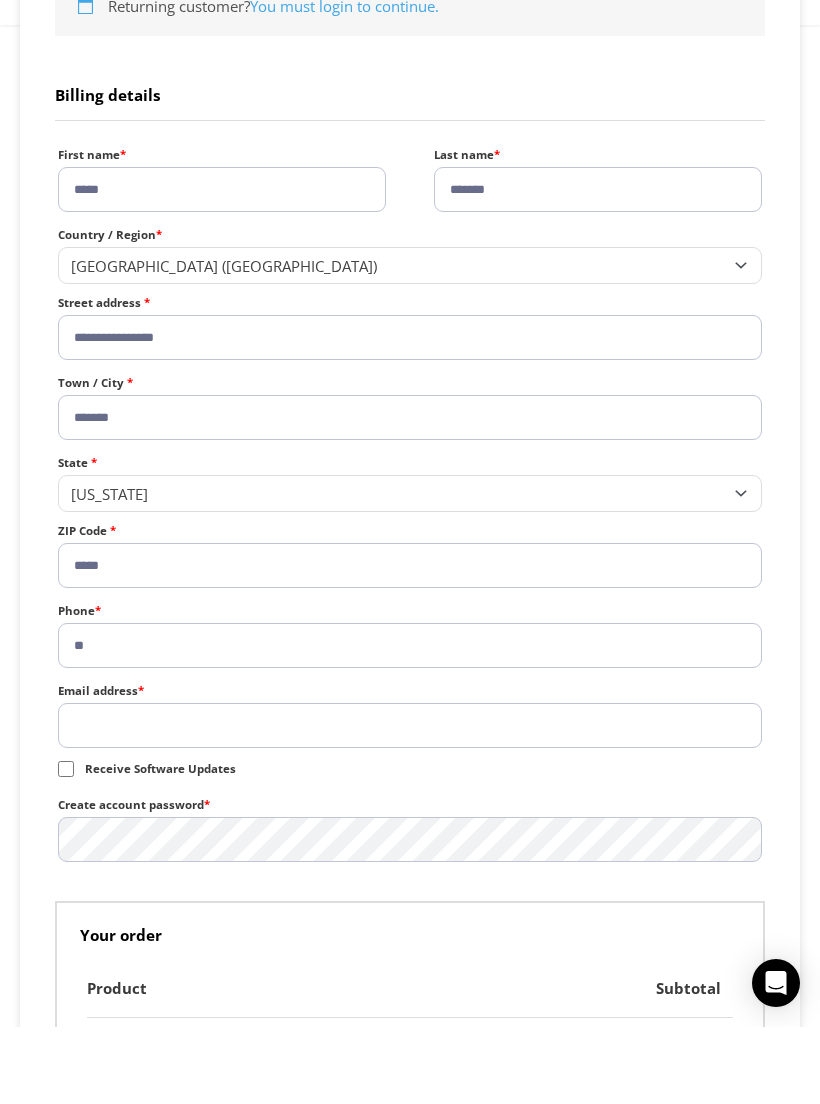 type on "*" 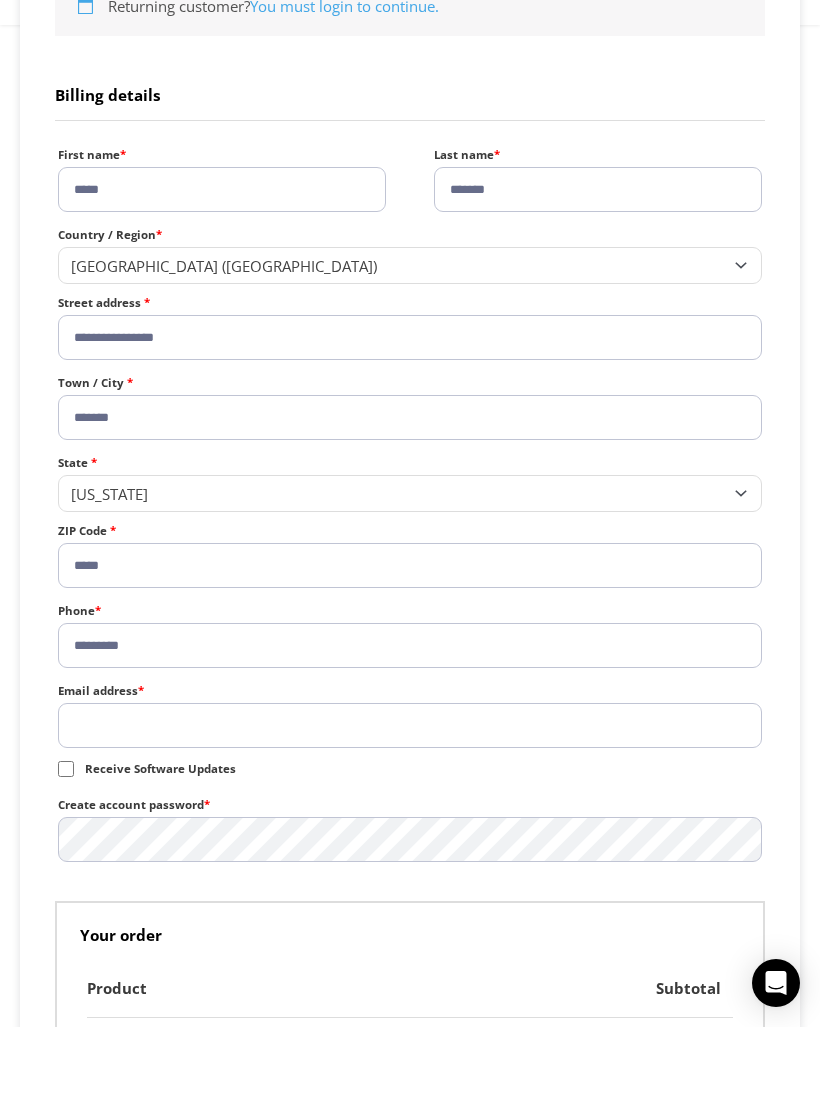 type on "**********" 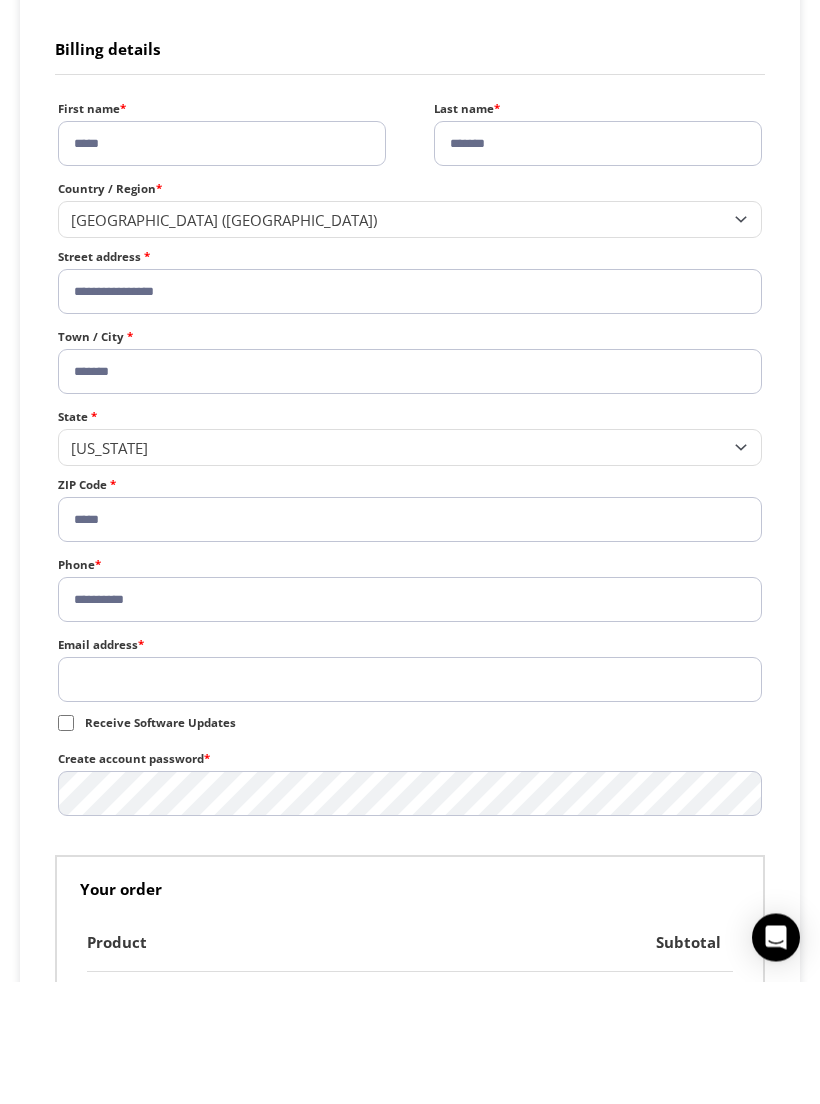 click on "Email address  *" at bounding box center (410, 802) 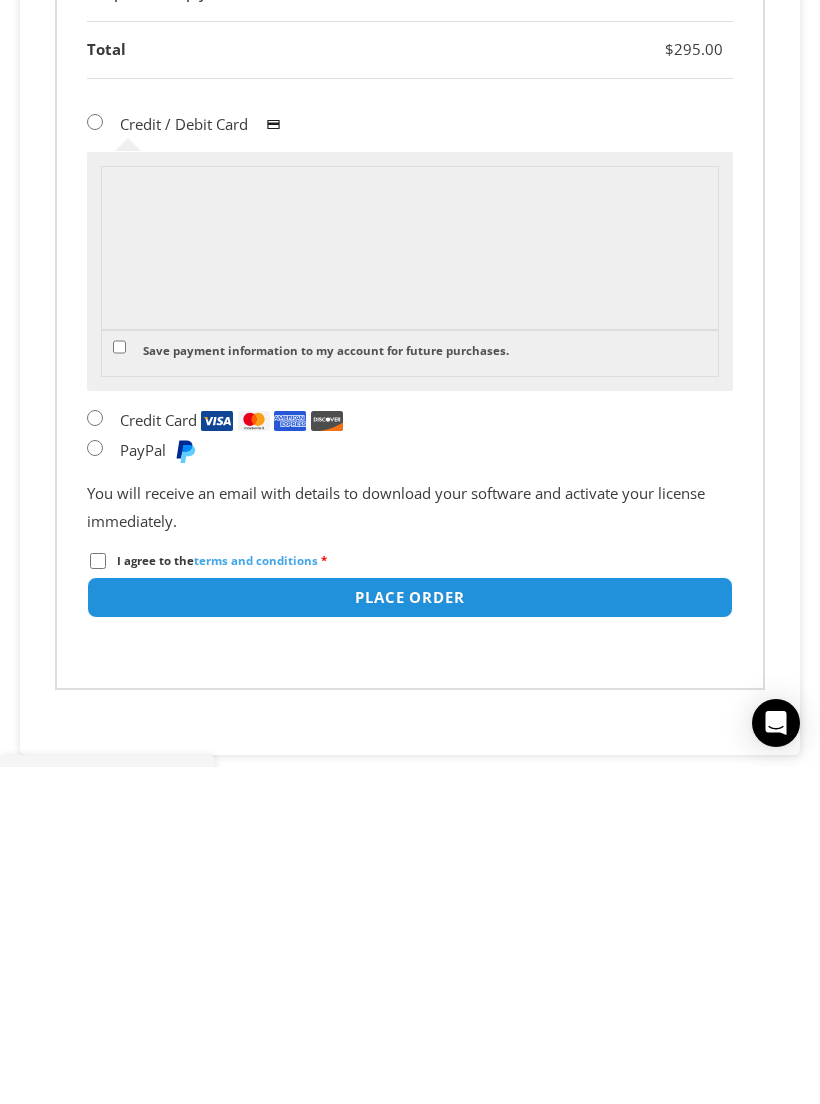scroll, scrollTop: 1272, scrollLeft: 0, axis: vertical 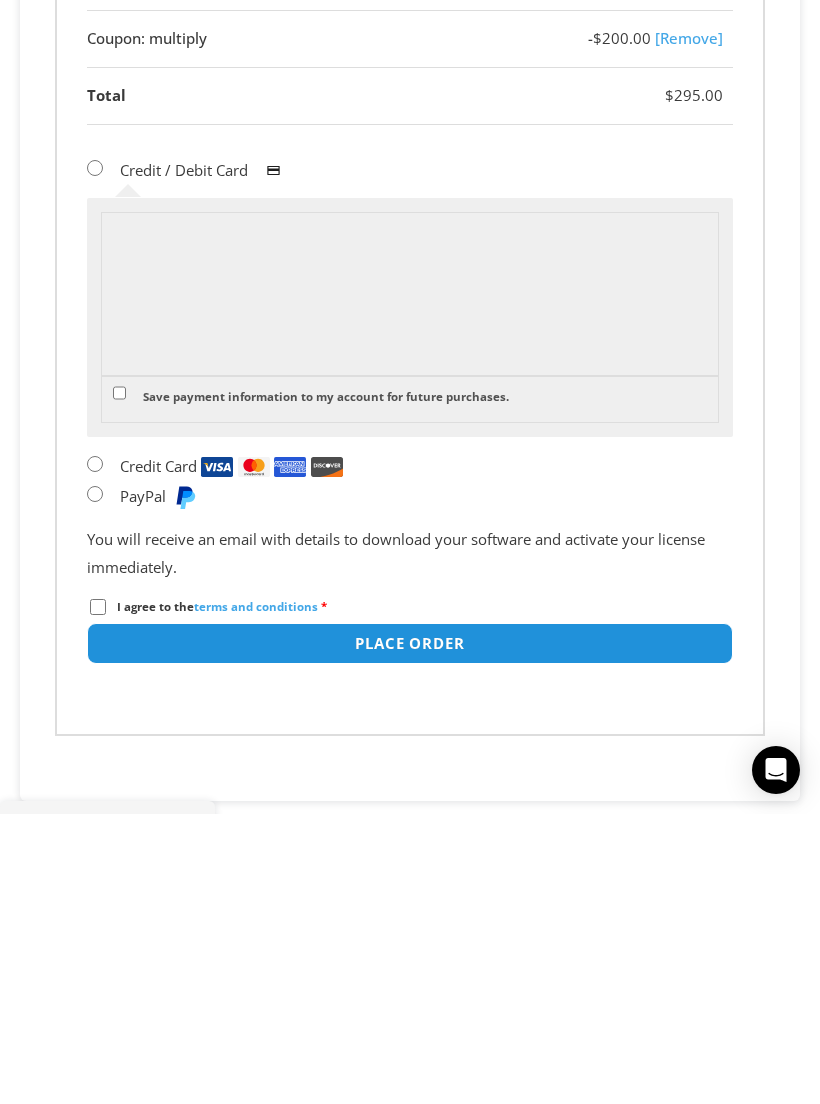 type on "*******" 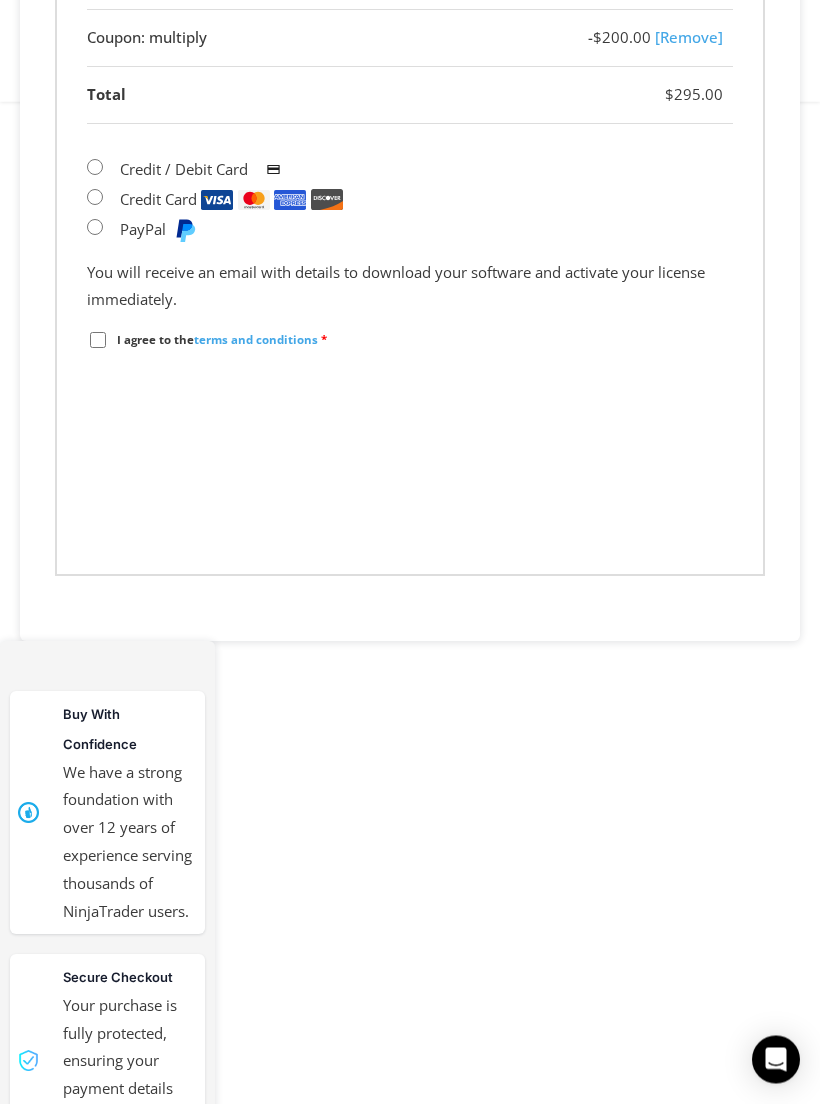 scroll, scrollTop: 1577, scrollLeft: 0, axis: vertical 